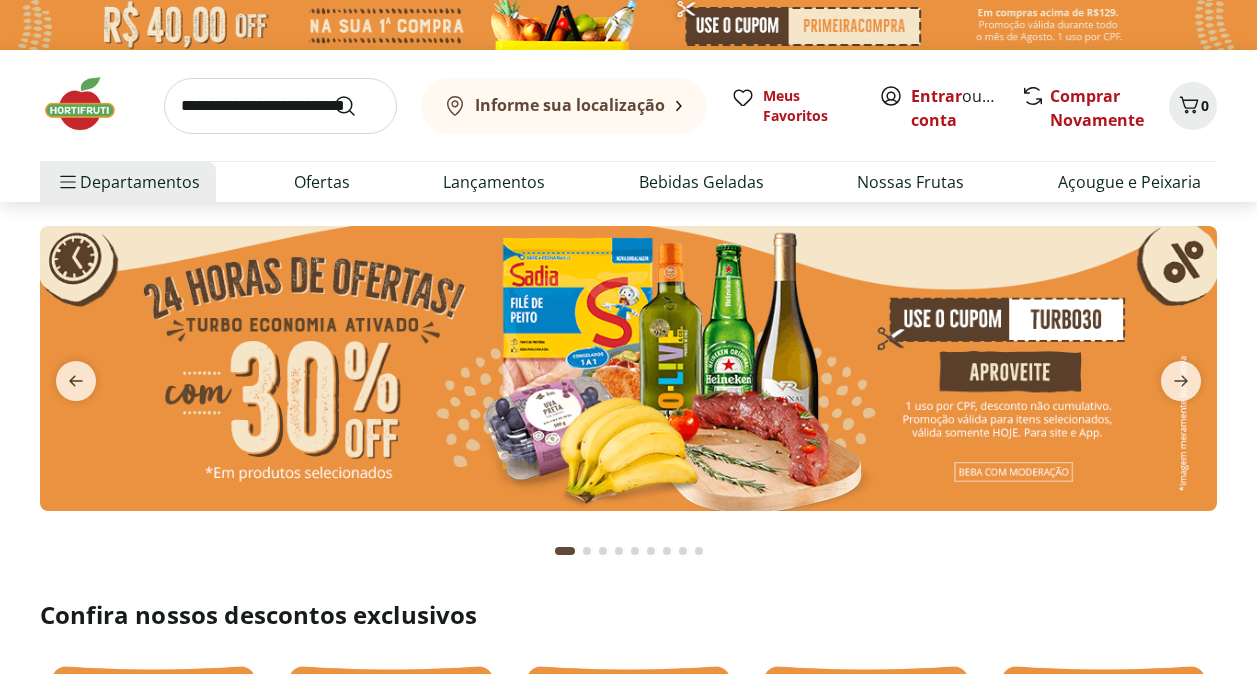 scroll, scrollTop: 0, scrollLeft: 0, axis: both 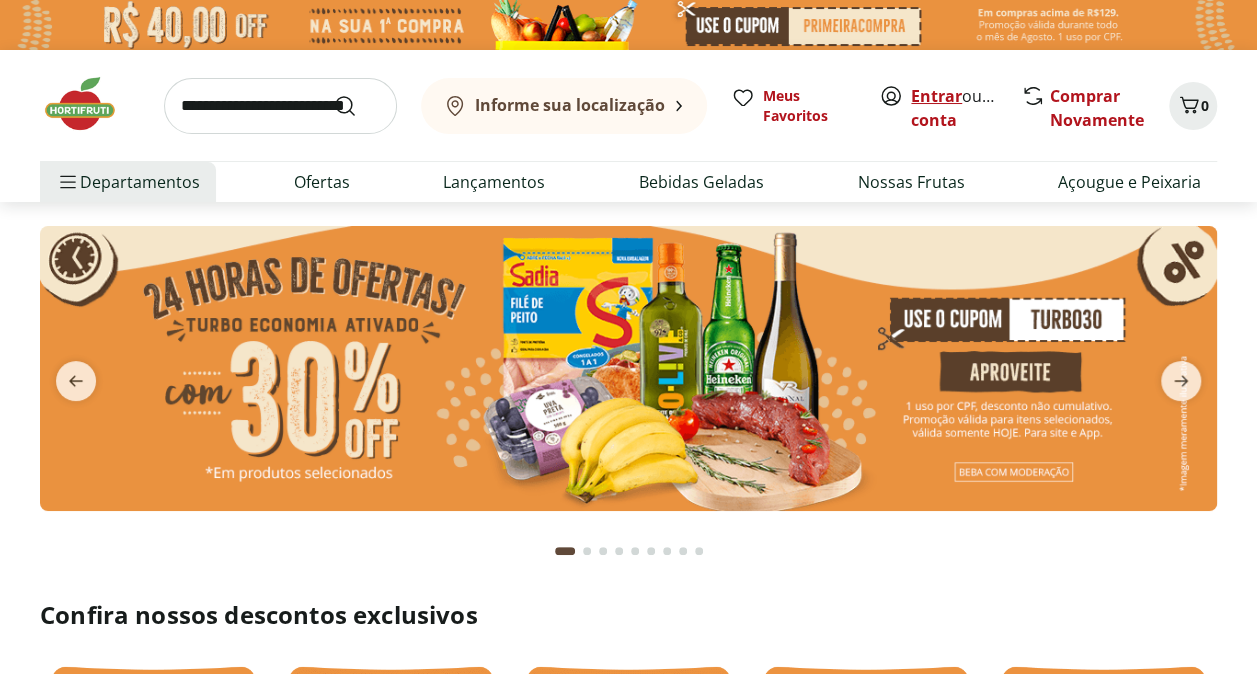 click on "Entrar" at bounding box center (936, 96) 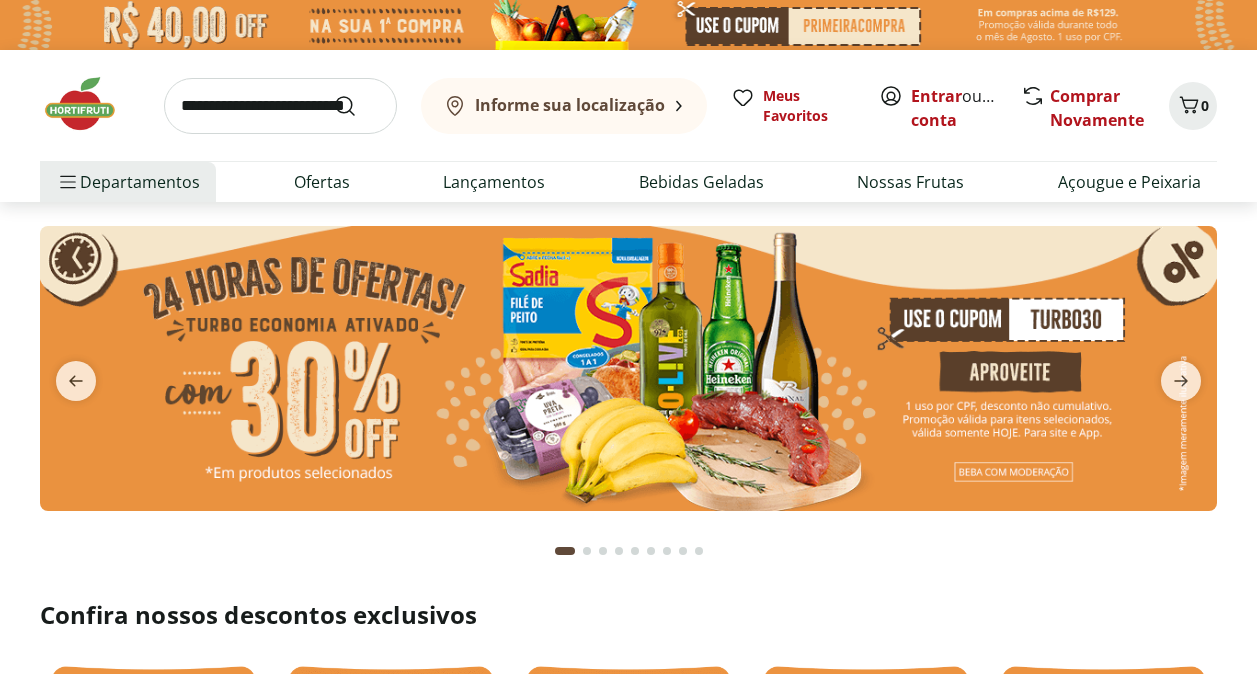 scroll, scrollTop: 0, scrollLeft: 0, axis: both 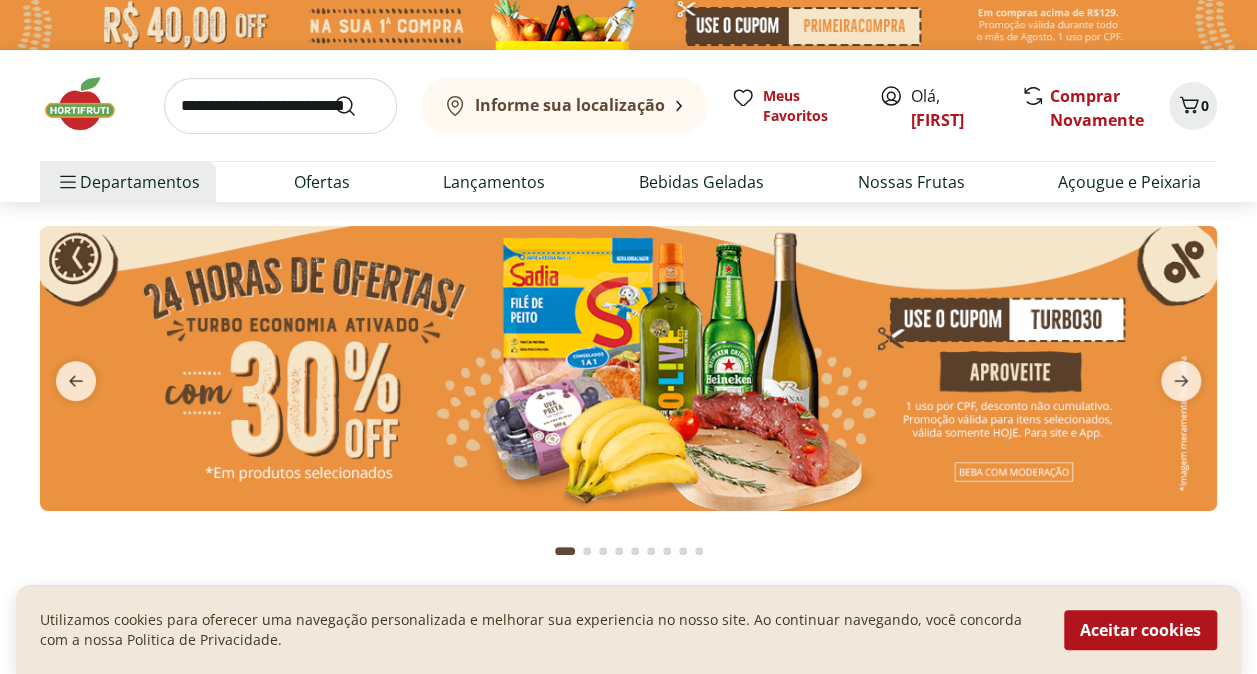 click at bounding box center [280, 106] 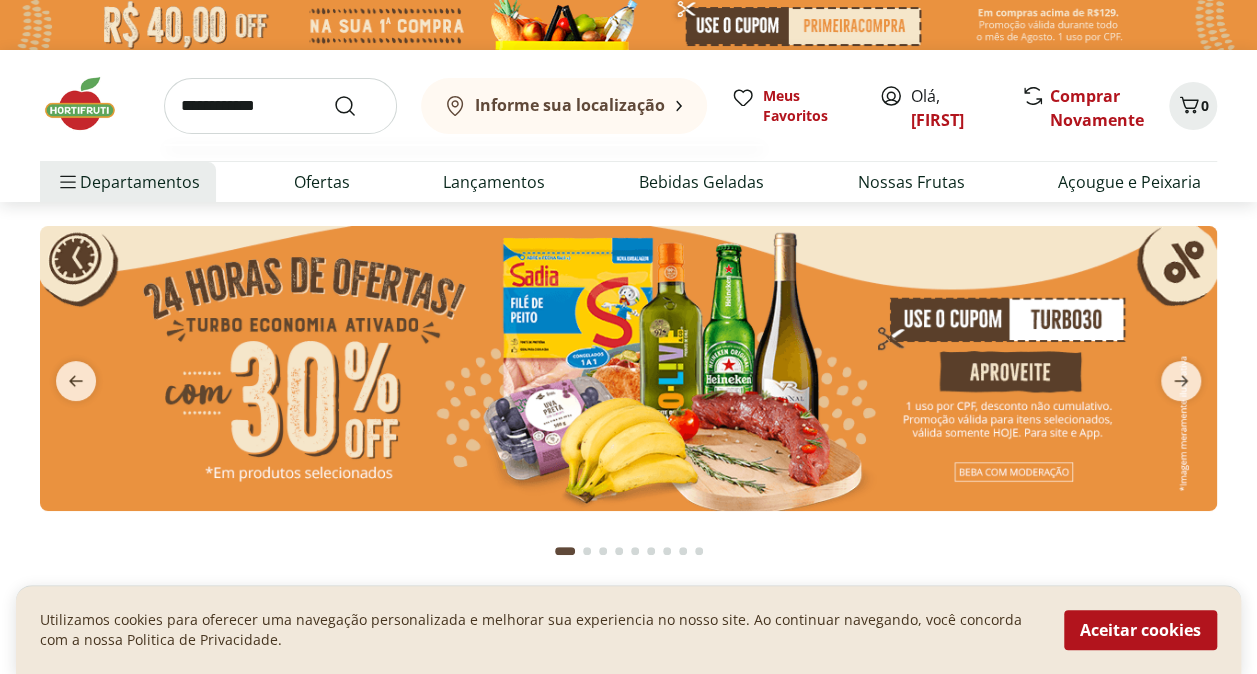 type on "**********" 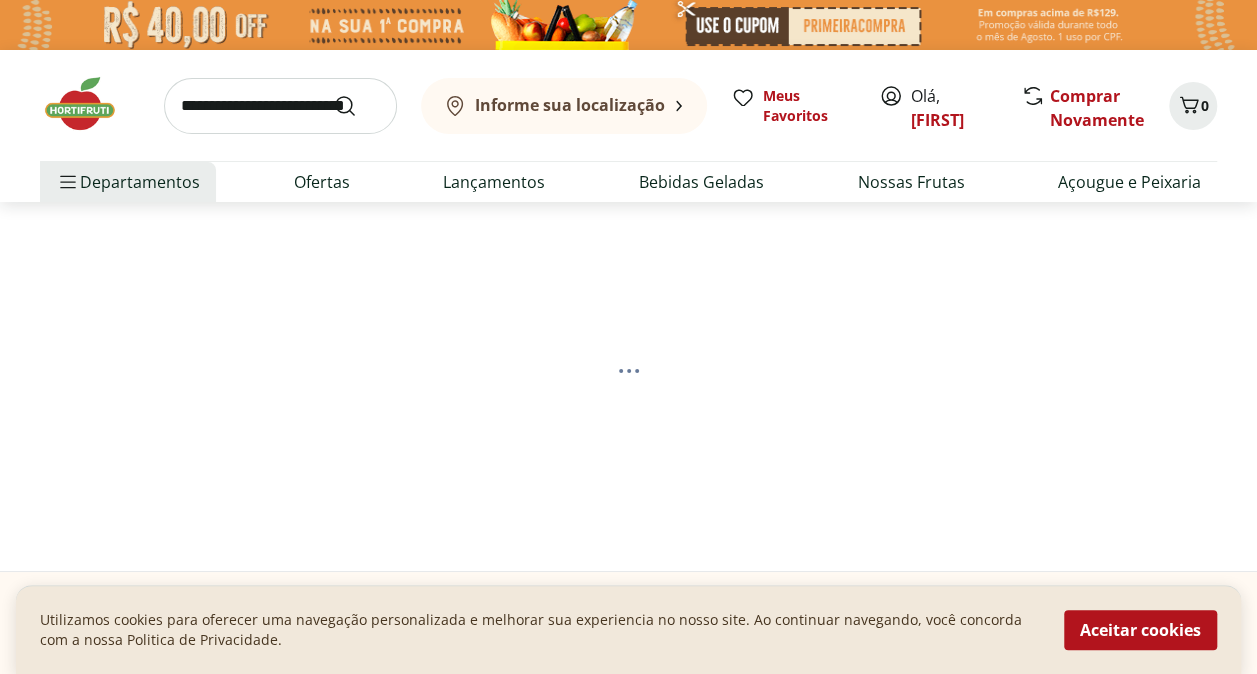 select on "**********" 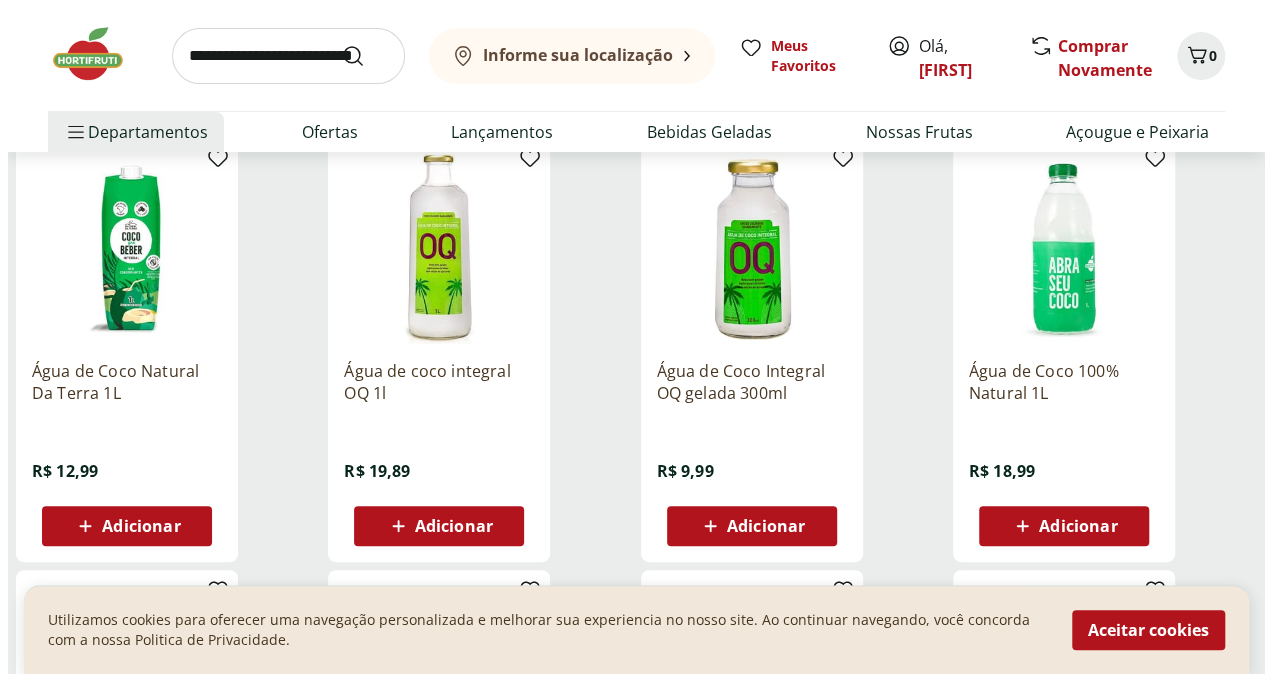 scroll, scrollTop: 300, scrollLeft: 0, axis: vertical 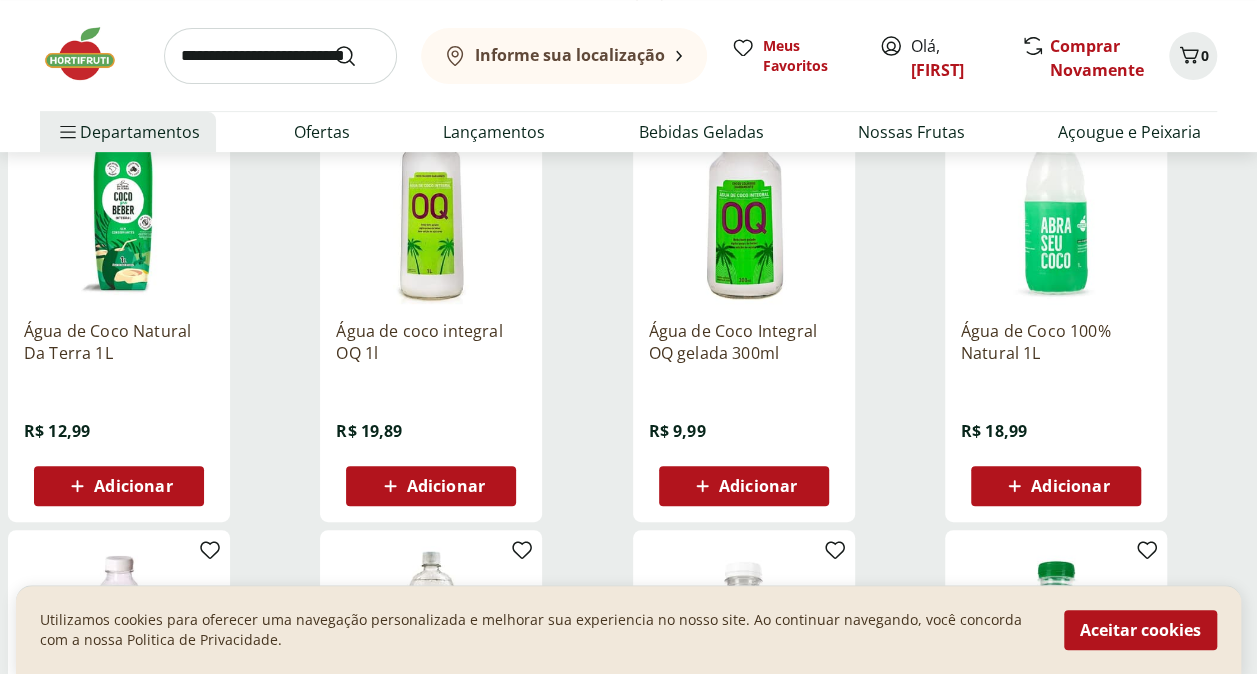 click on "Adicionar" at bounding box center [1070, 486] 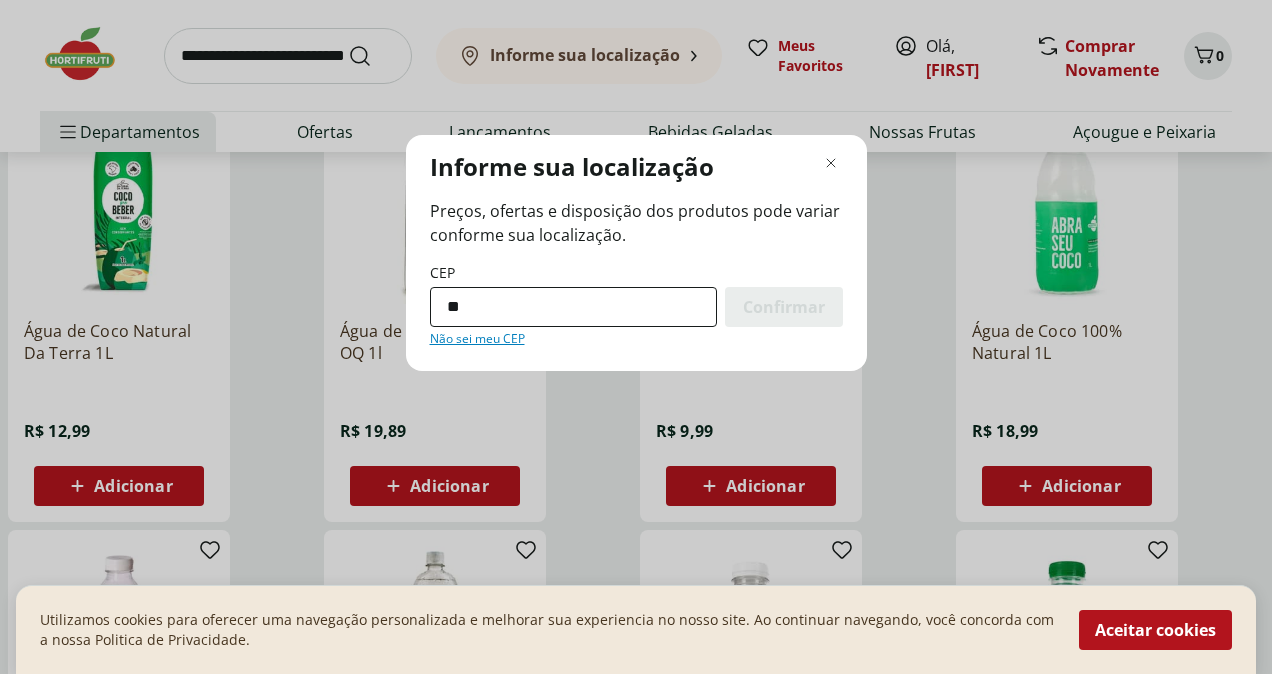 type on "*********" 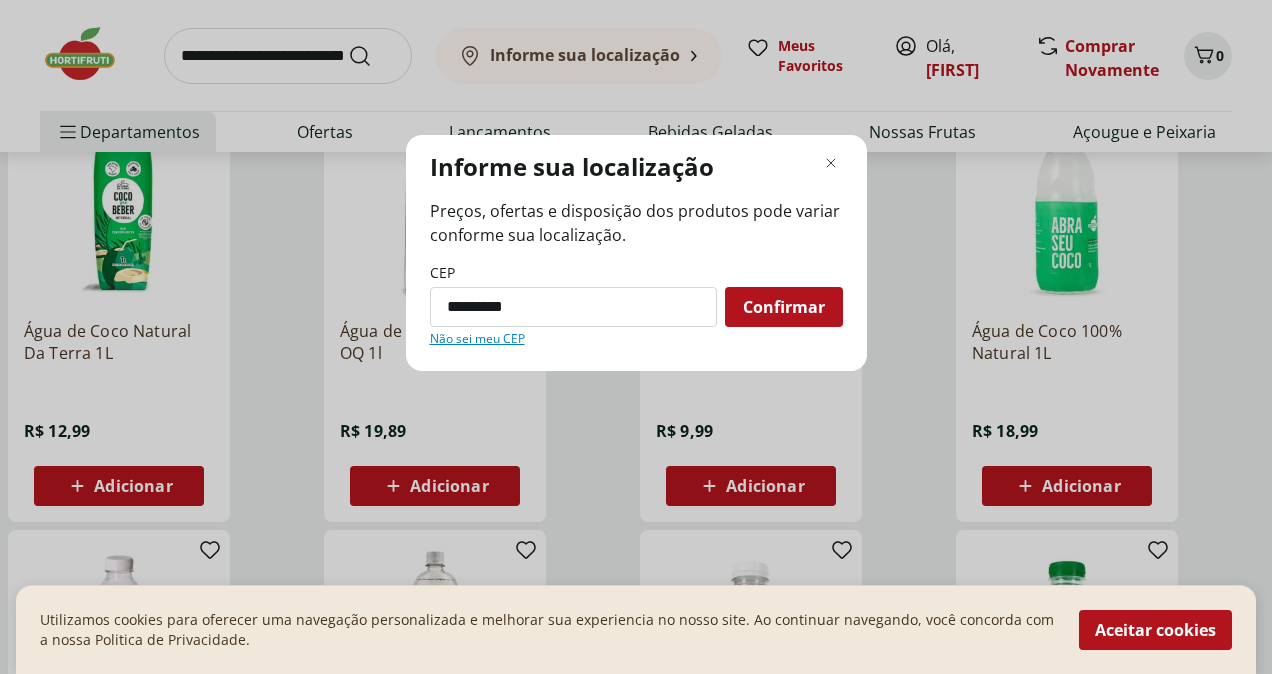 click on "Confirmar" at bounding box center (784, 307) 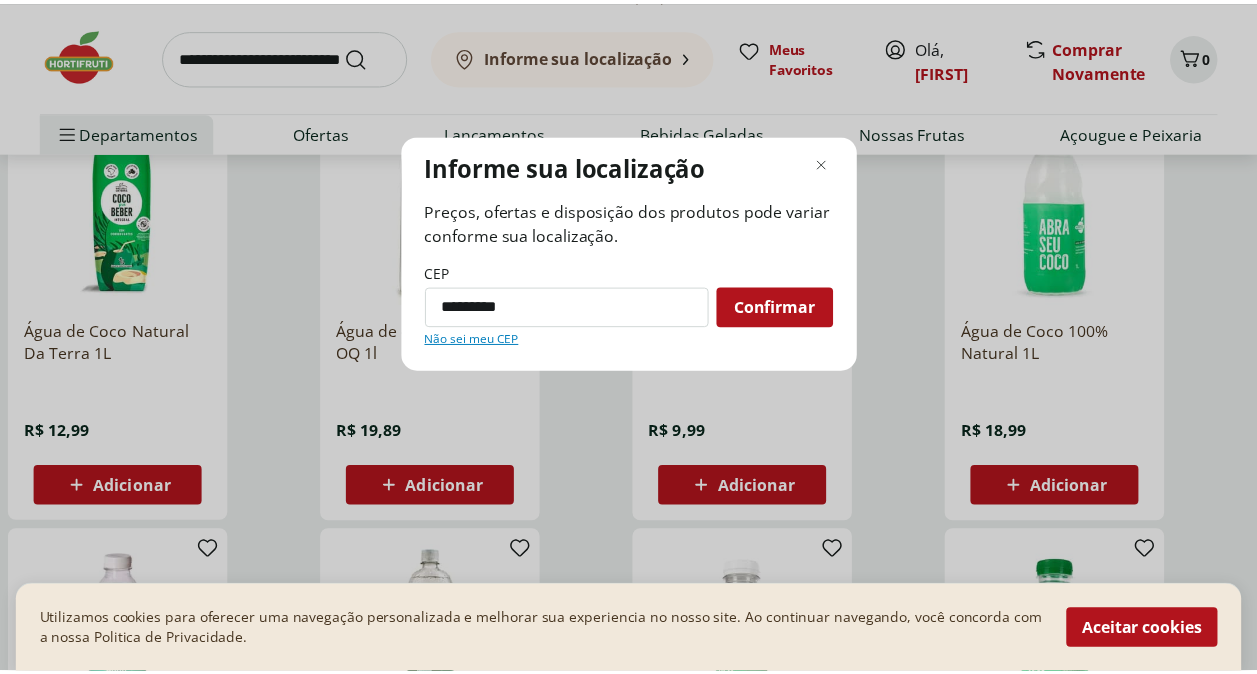 scroll, scrollTop: 98, scrollLeft: 0, axis: vertical 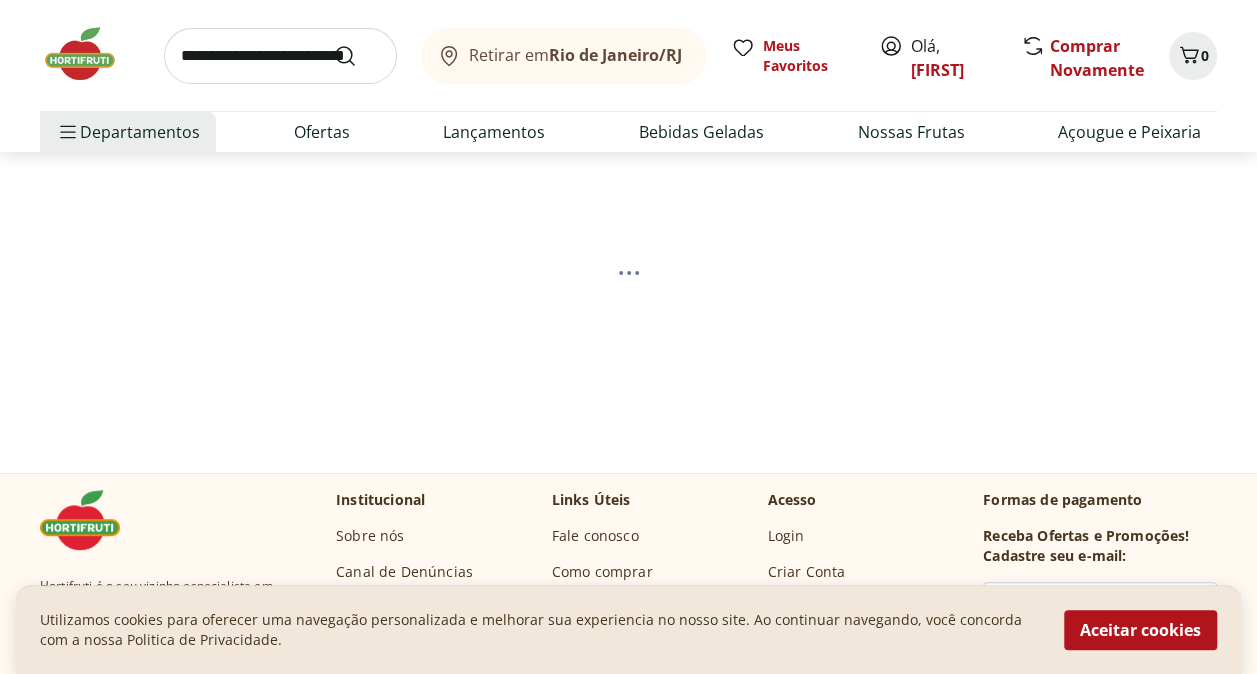select on "**********" 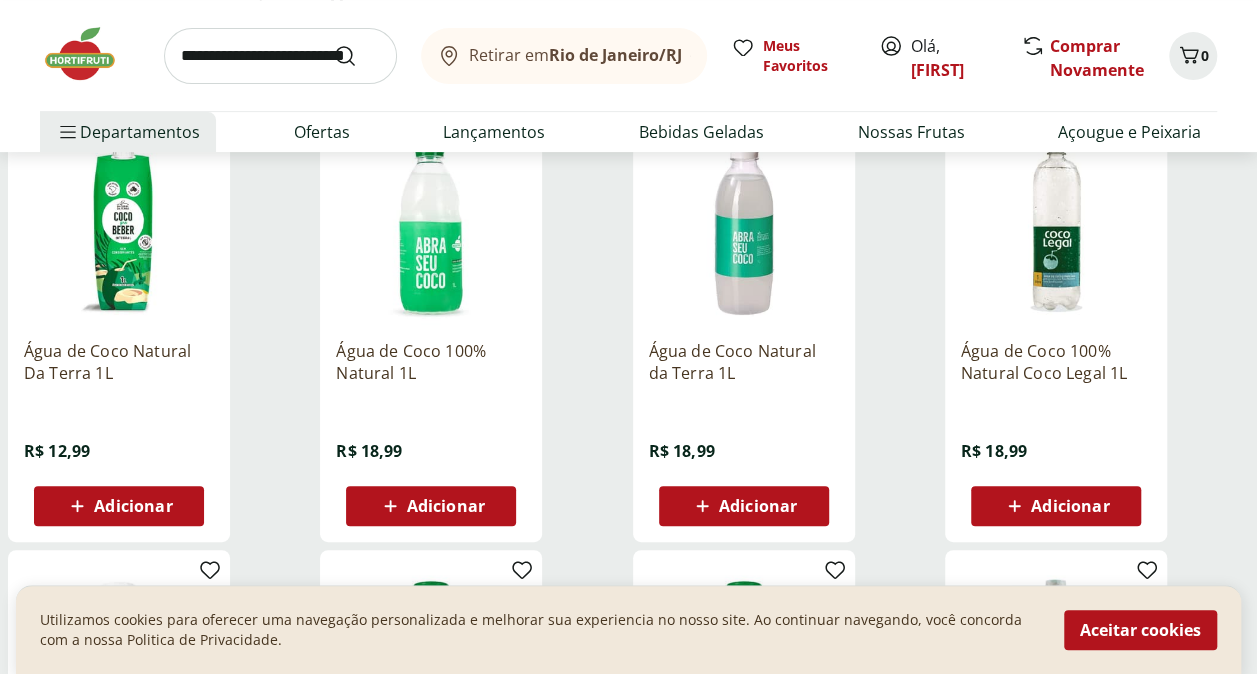 scroll, scrollTop: 298, scrollLeft: 0, axis: vertical 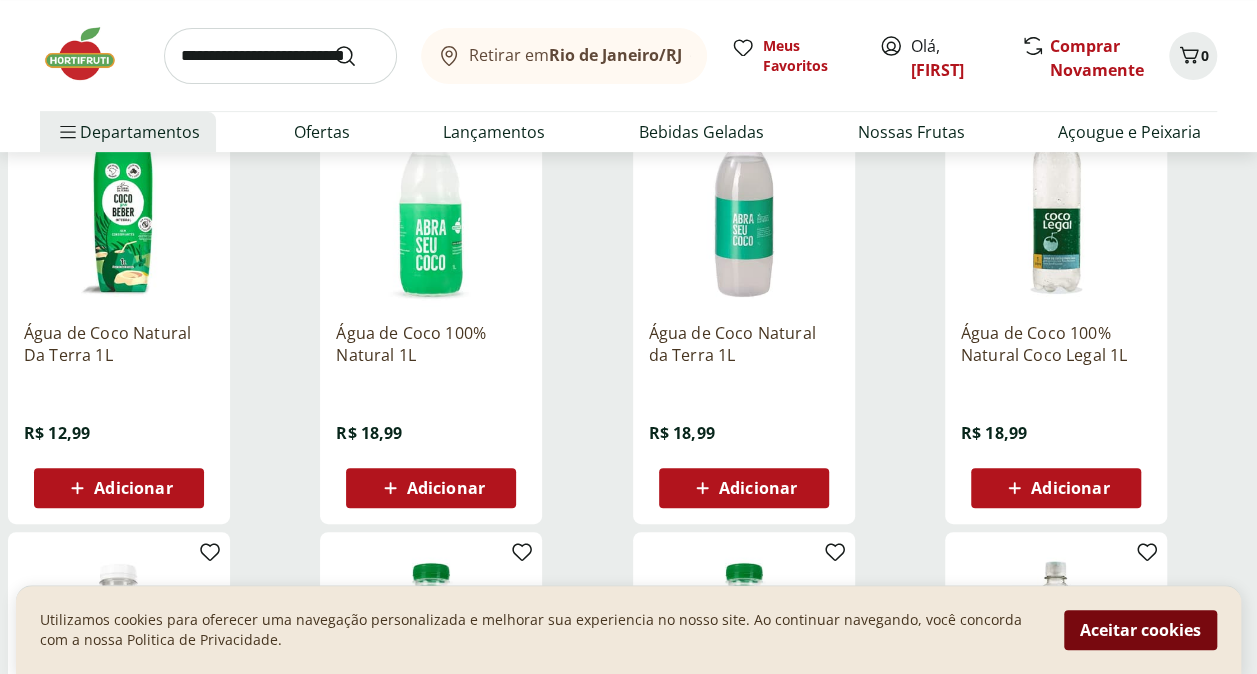 click on "Aceitar cookies" at bounding box center (1140, 630) 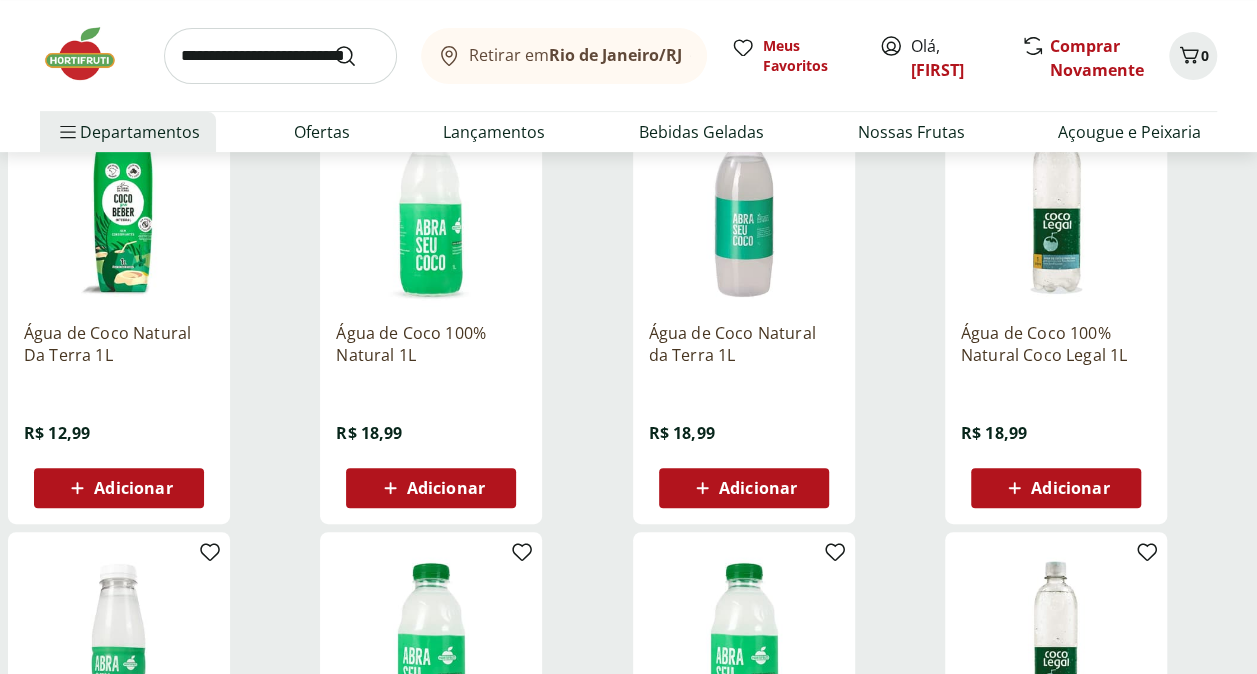 click on "Adicionar" at bounding box center [446, 488] 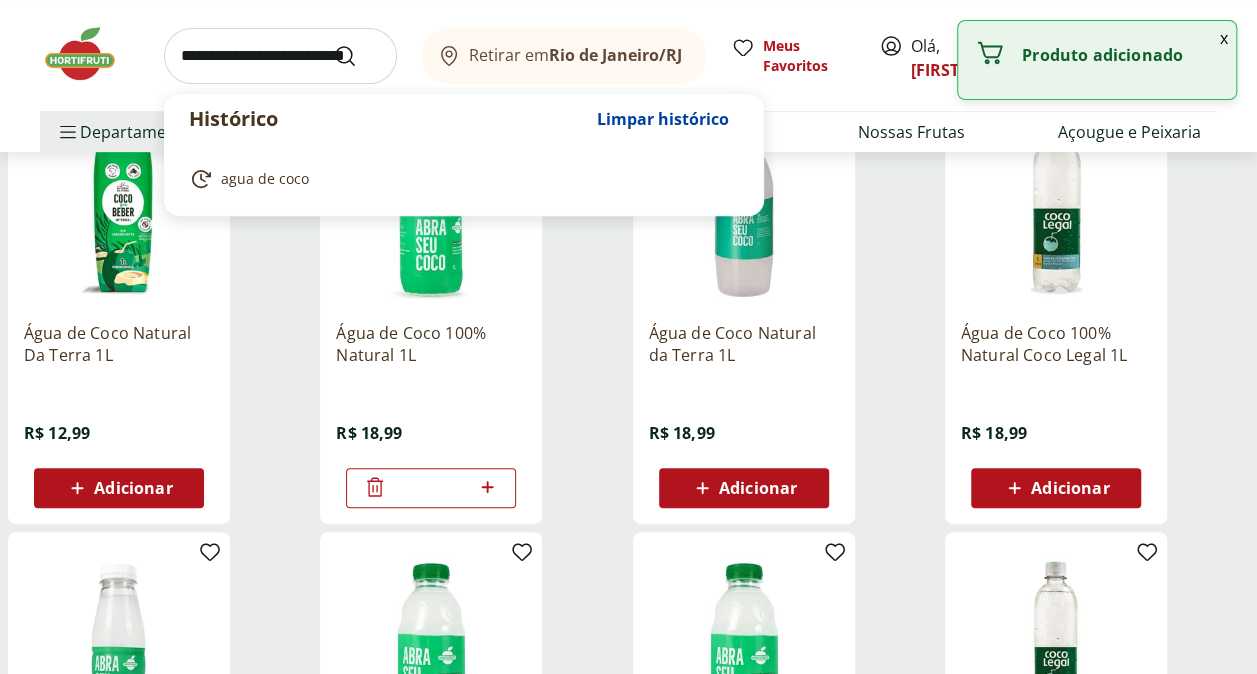 click at bounding box center [280, 56] 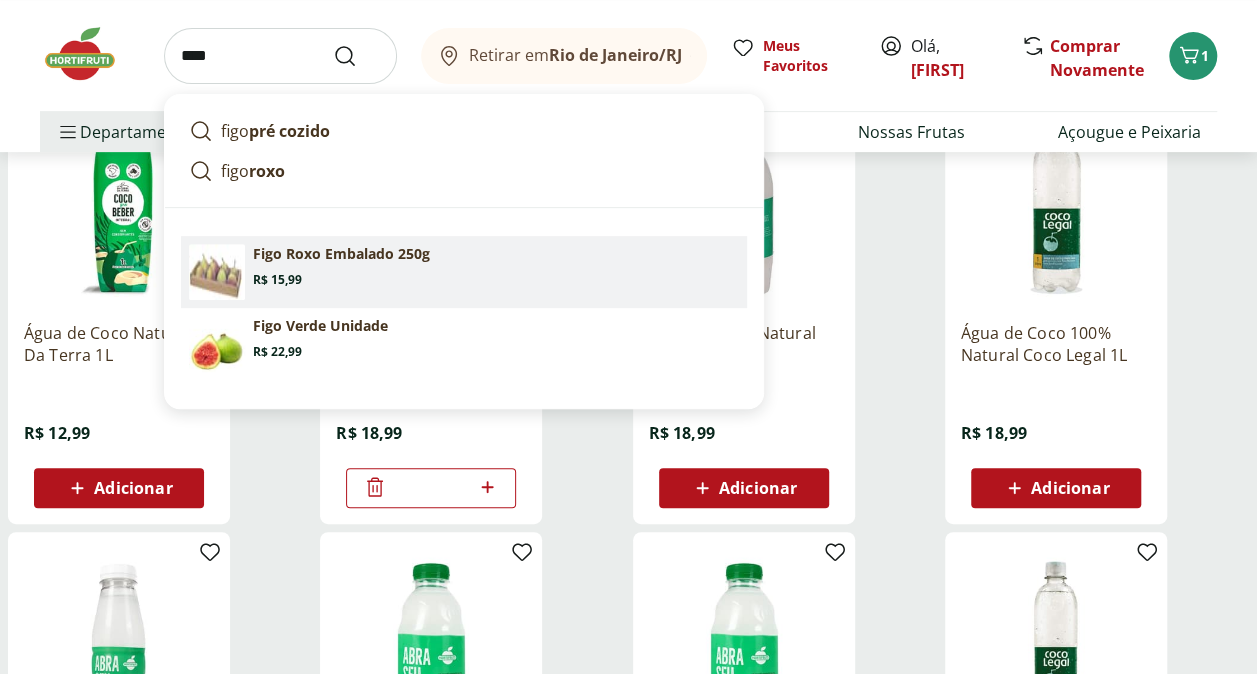 click on "Figo Roxo Embalado 250g" at bounding box center [341, 254] 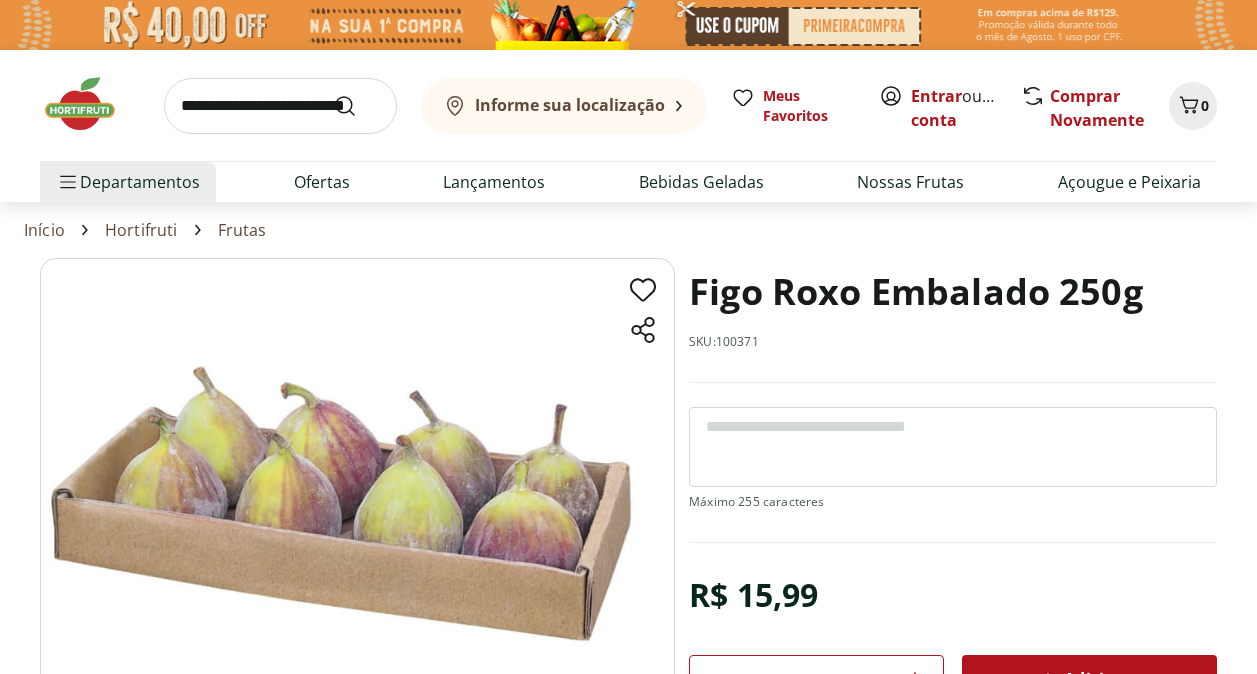 scroll, scrollTop: 0, scrollLeft: 0, axis: both 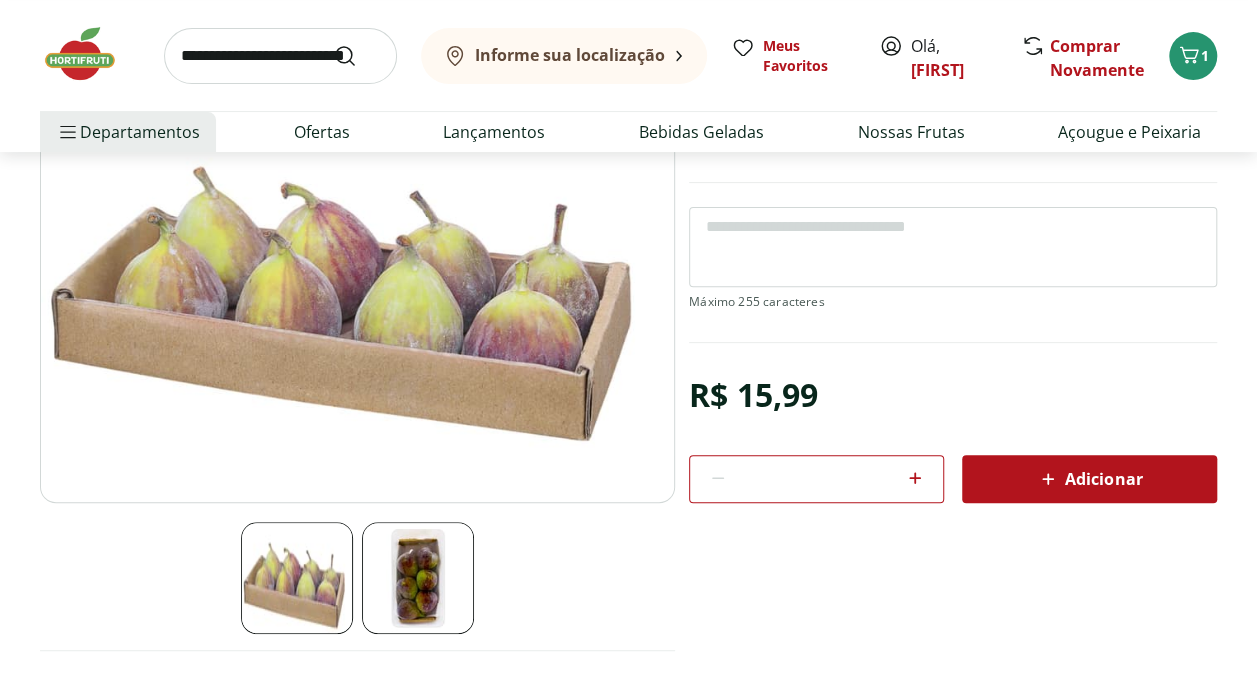 click on "Adicionar" at bounding box center [1089, 479] 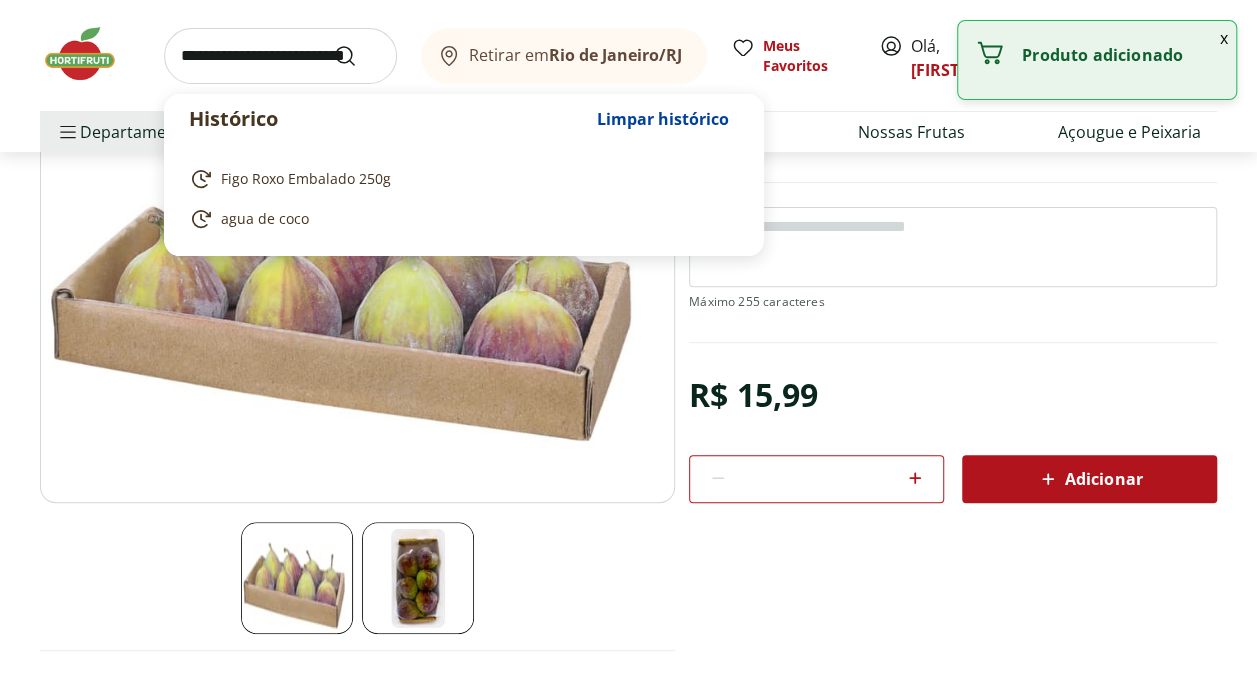 click at bounding box center [280, 56] 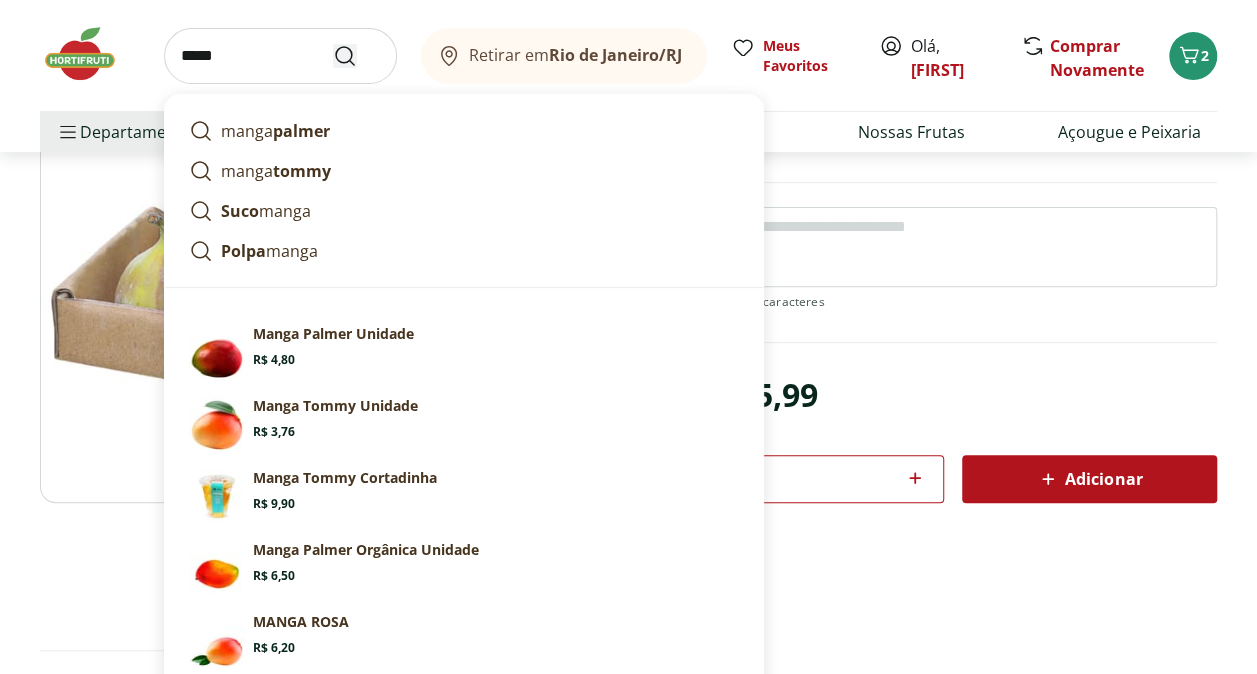 type on "*****" 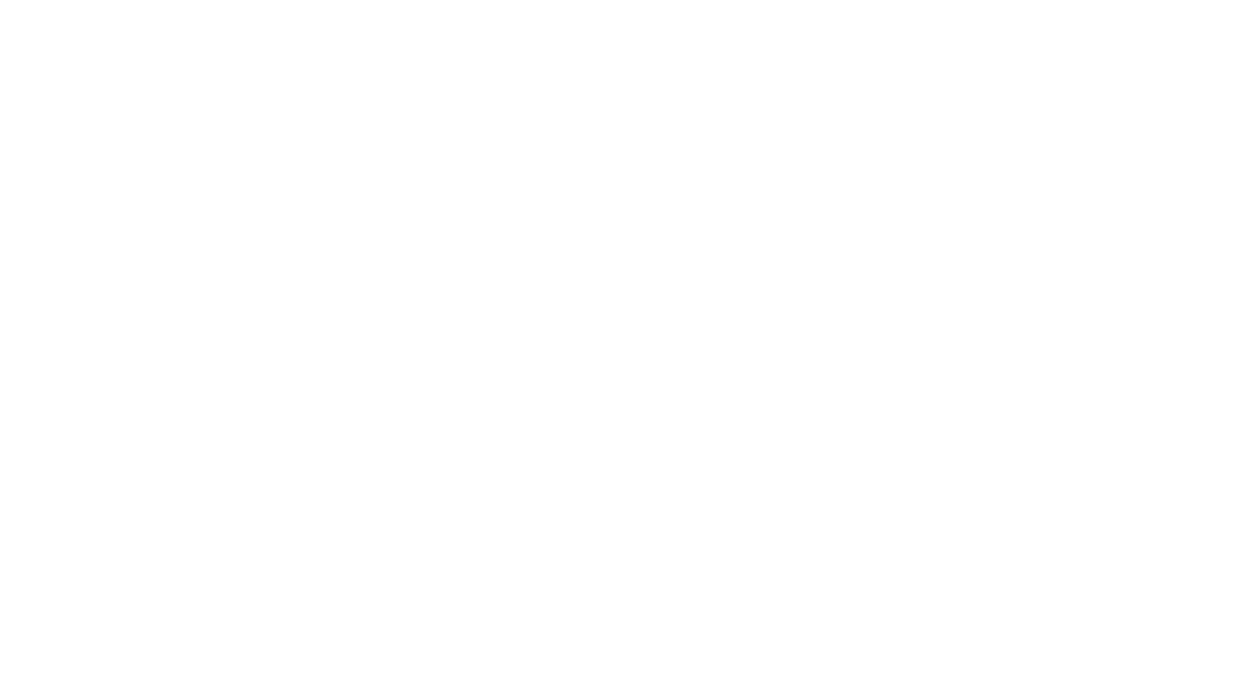 scroll, scrollTop: 0, scrollLeft: 0, axis: both 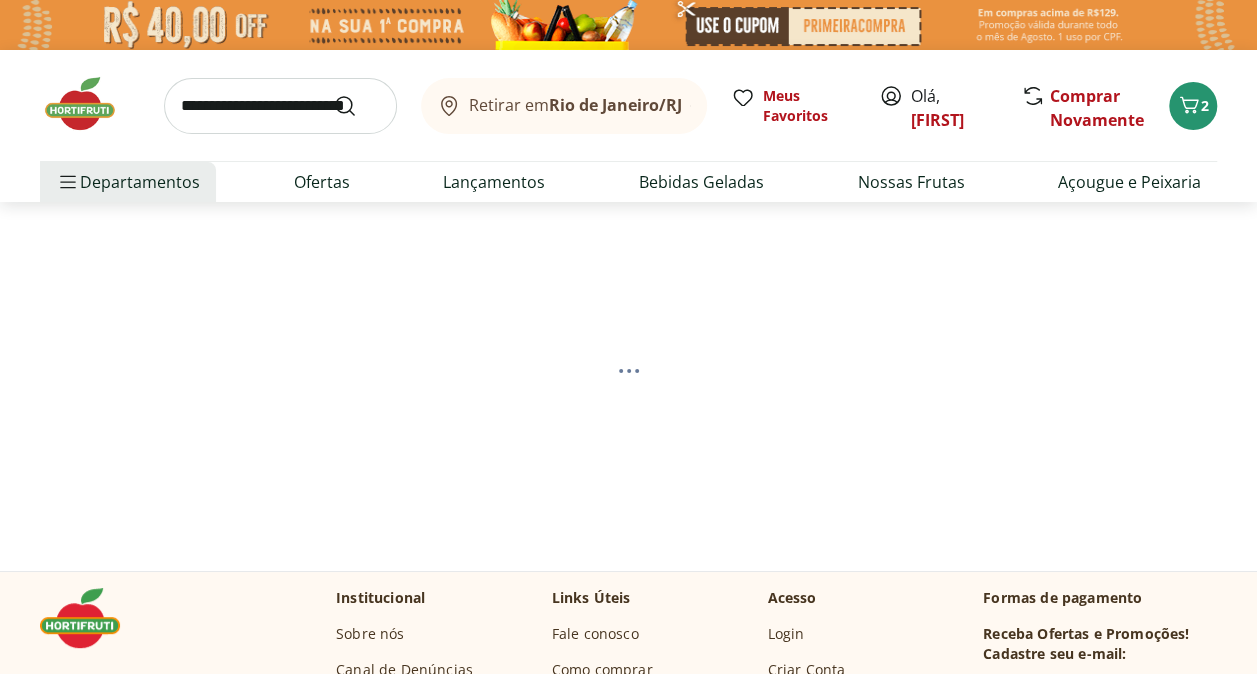 select on "**********" 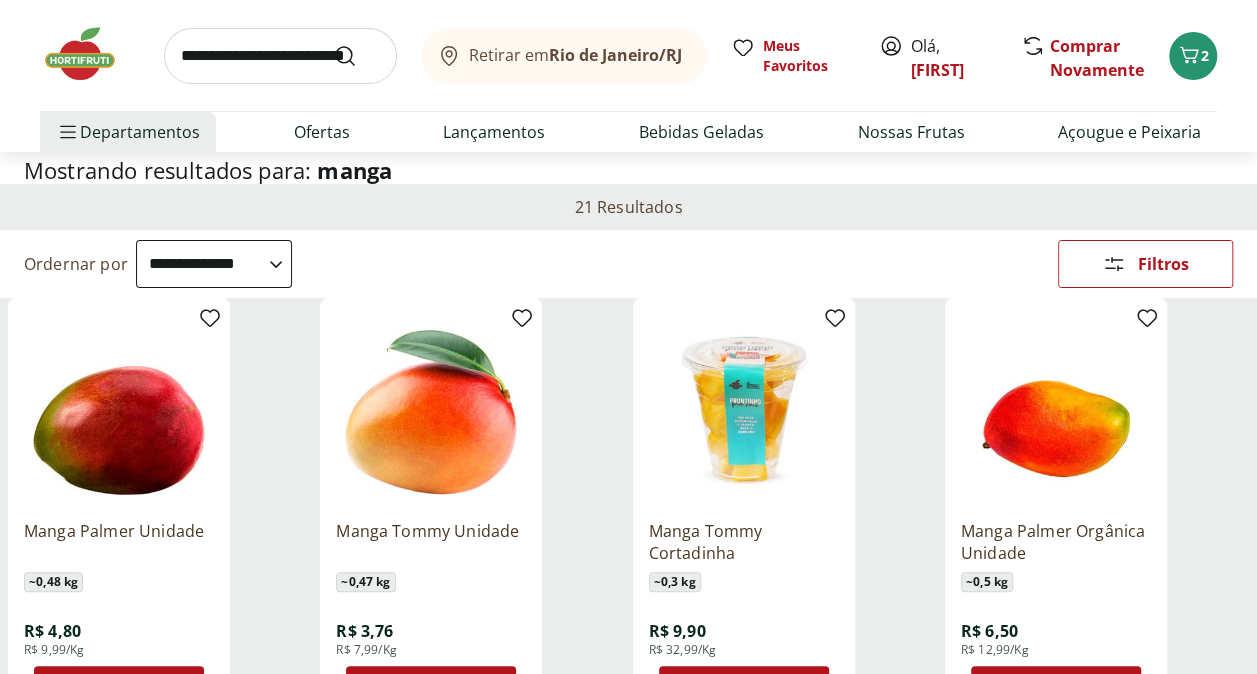 scroll, scrollTop: 200, scrollLeft: 0, axis: vertical 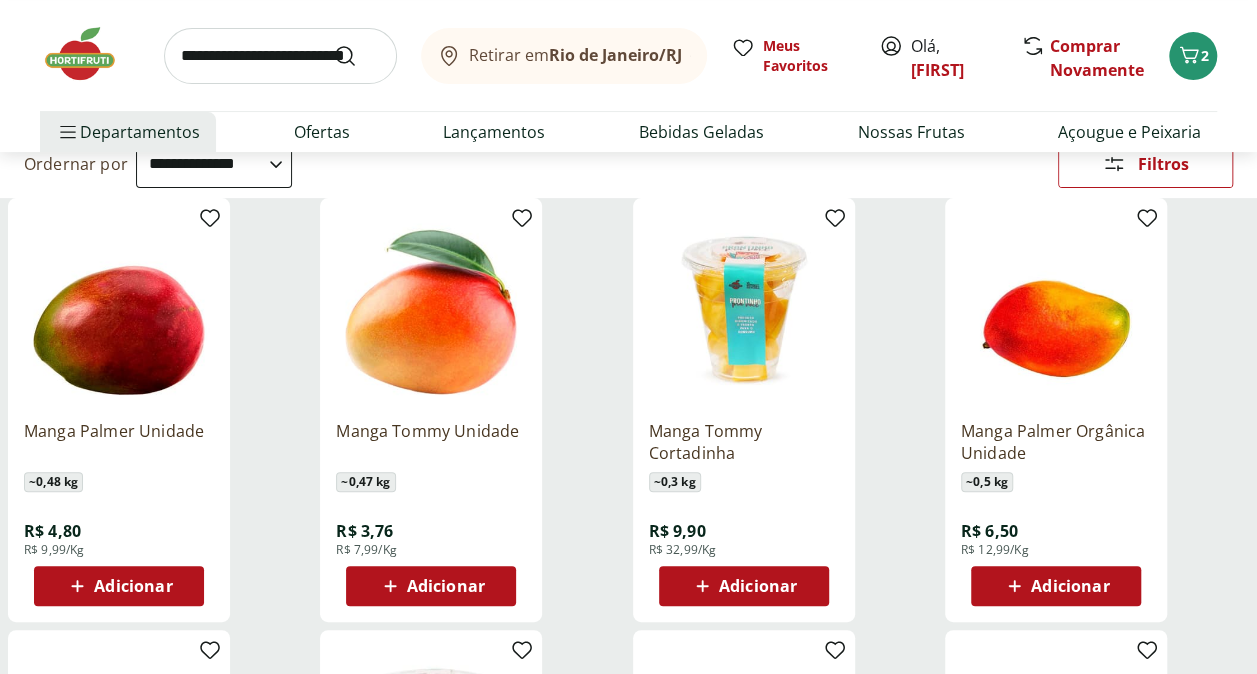 click on "Adicionar" at bounding box center [446, 586] 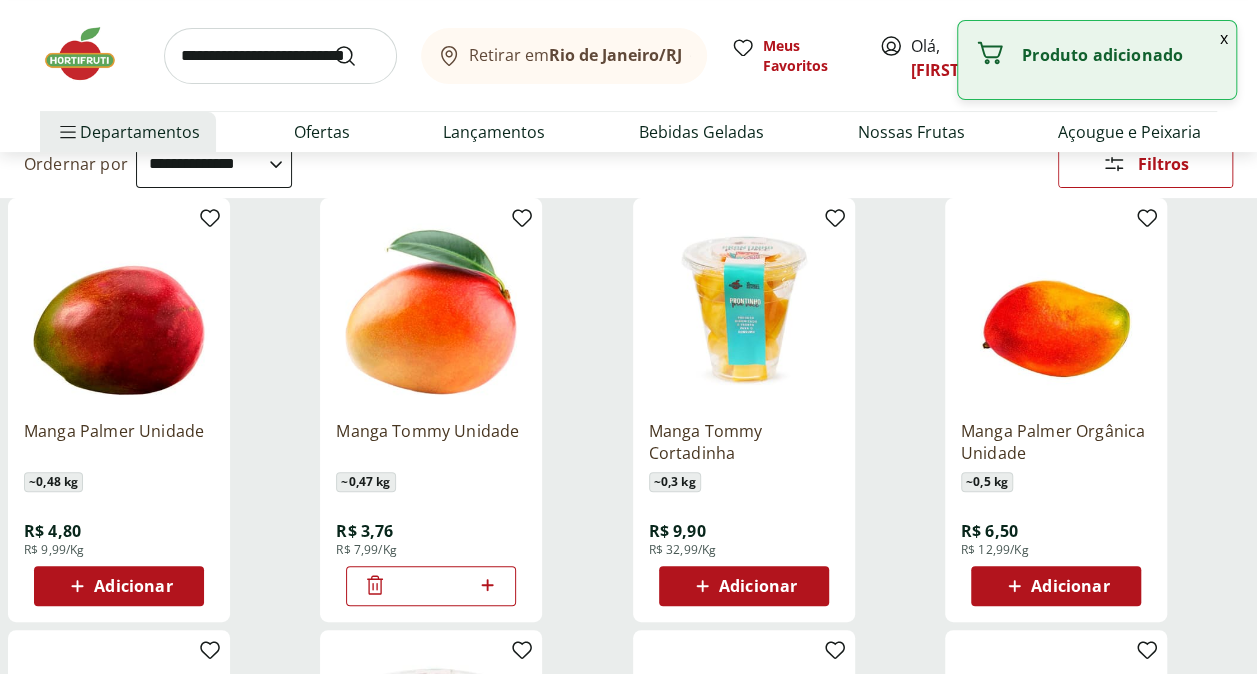 click on "Adicionar" at bounding box center [133, 586] 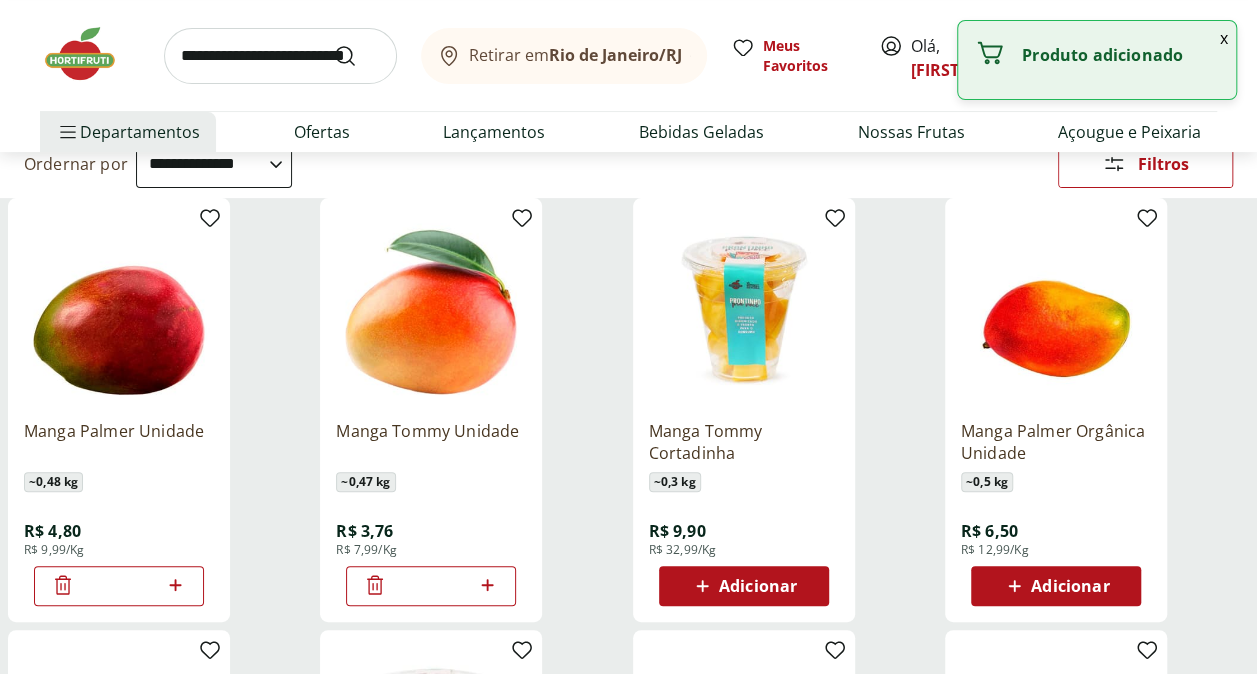 click 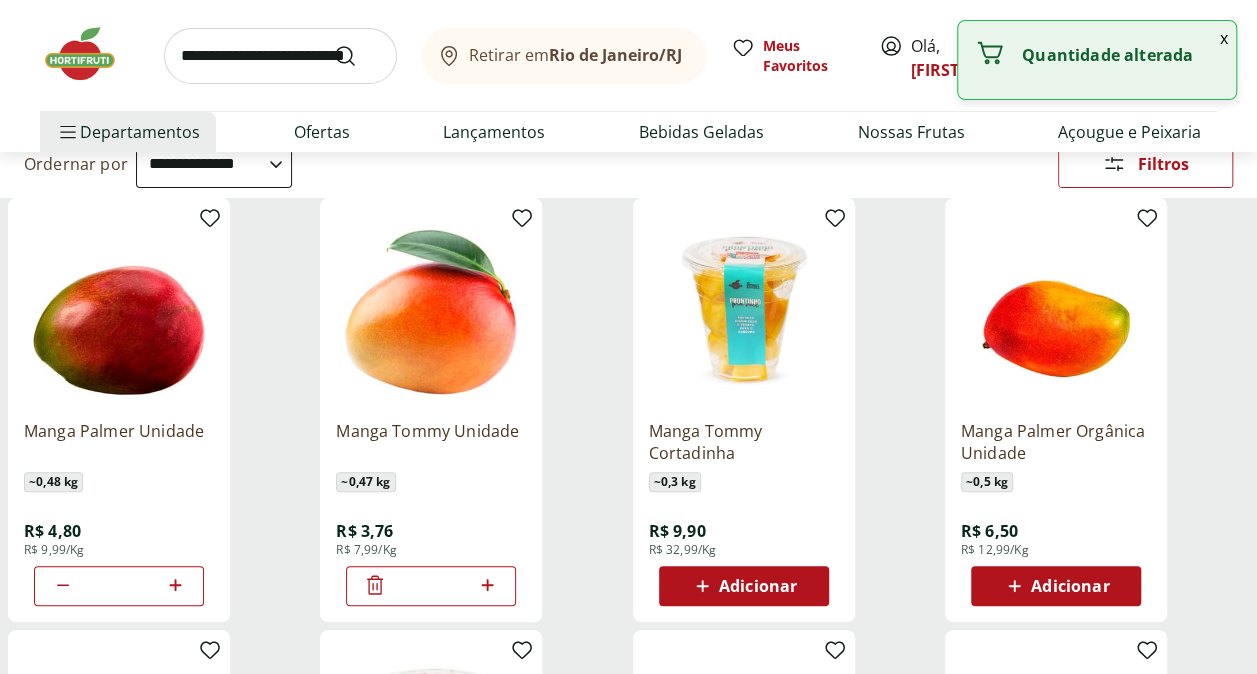 click 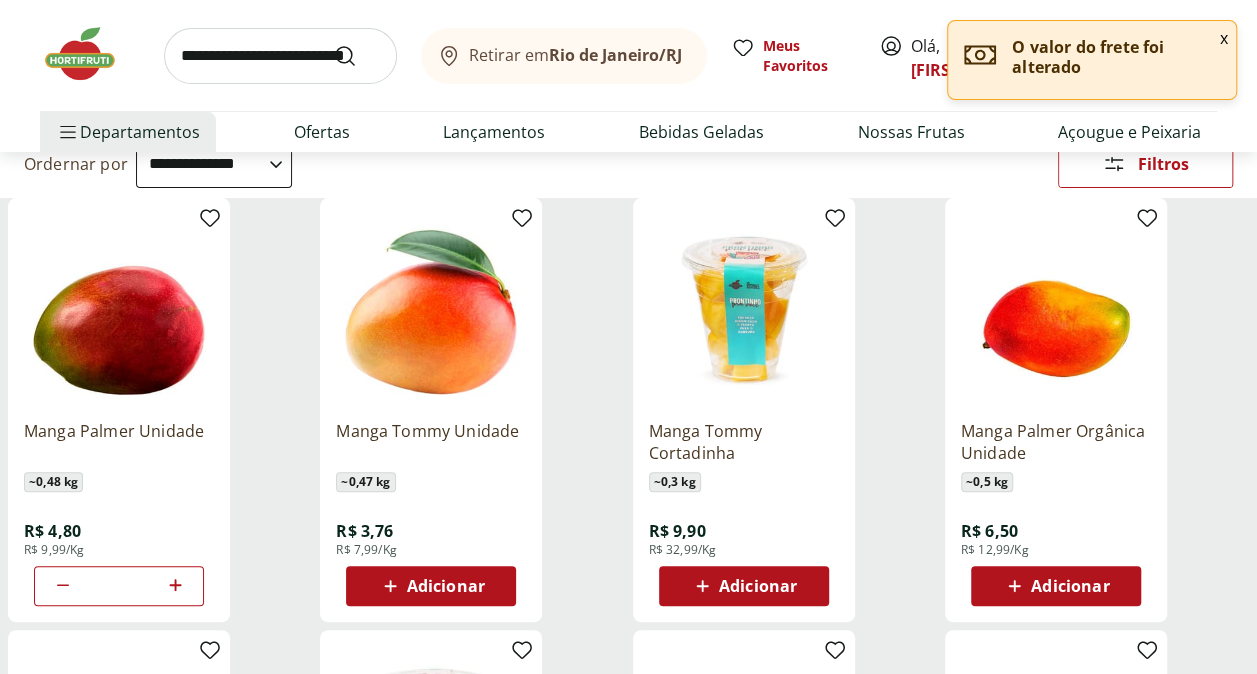 click at bounding box center [280, 56] 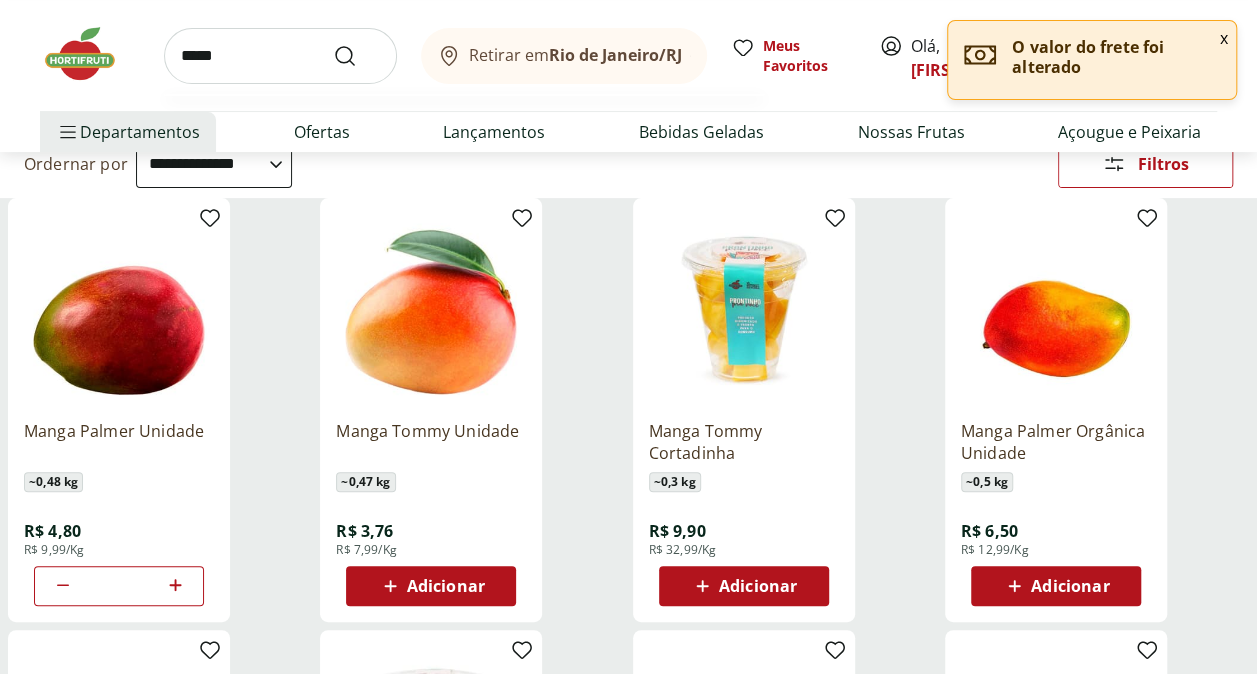 type on "*****" 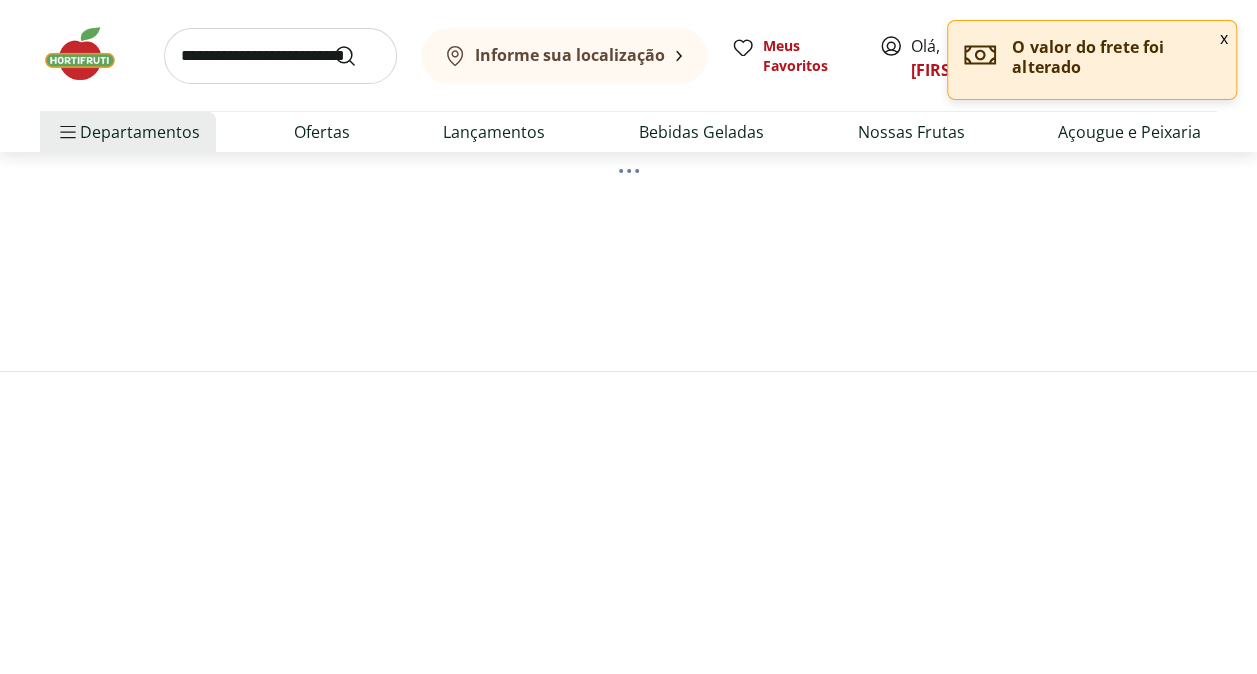 scroll, scrollTop: 0, scrollLeft: 0, axis: both 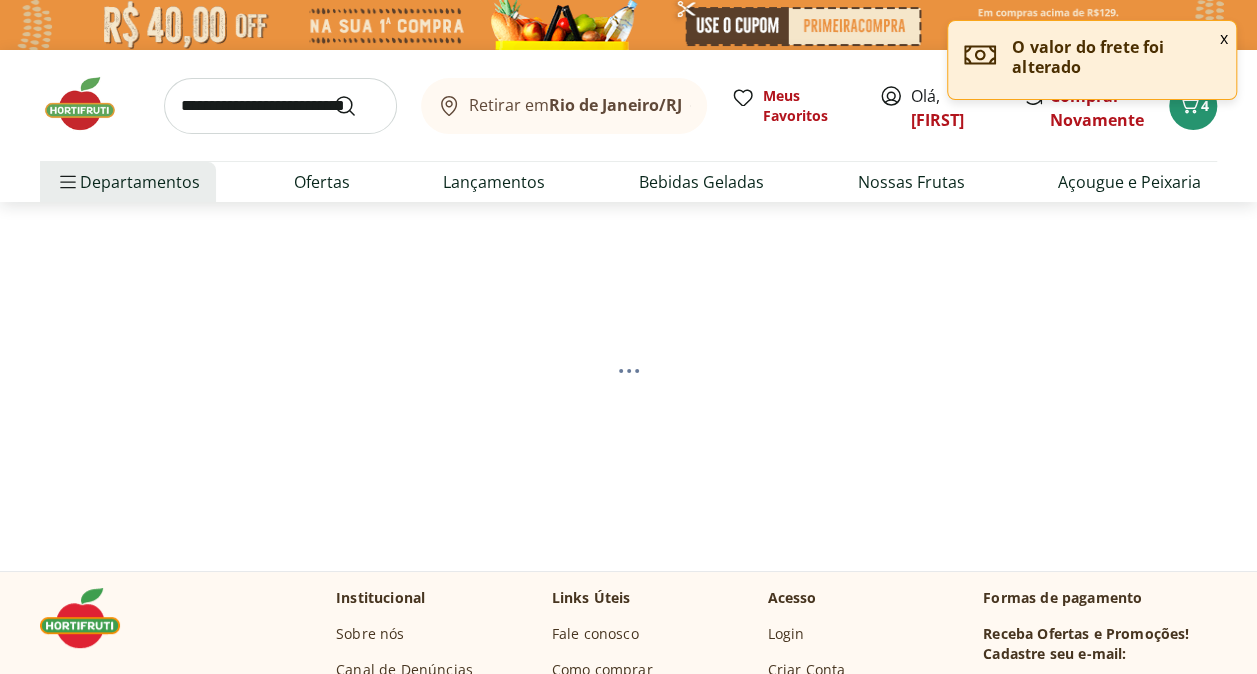select on "**********" 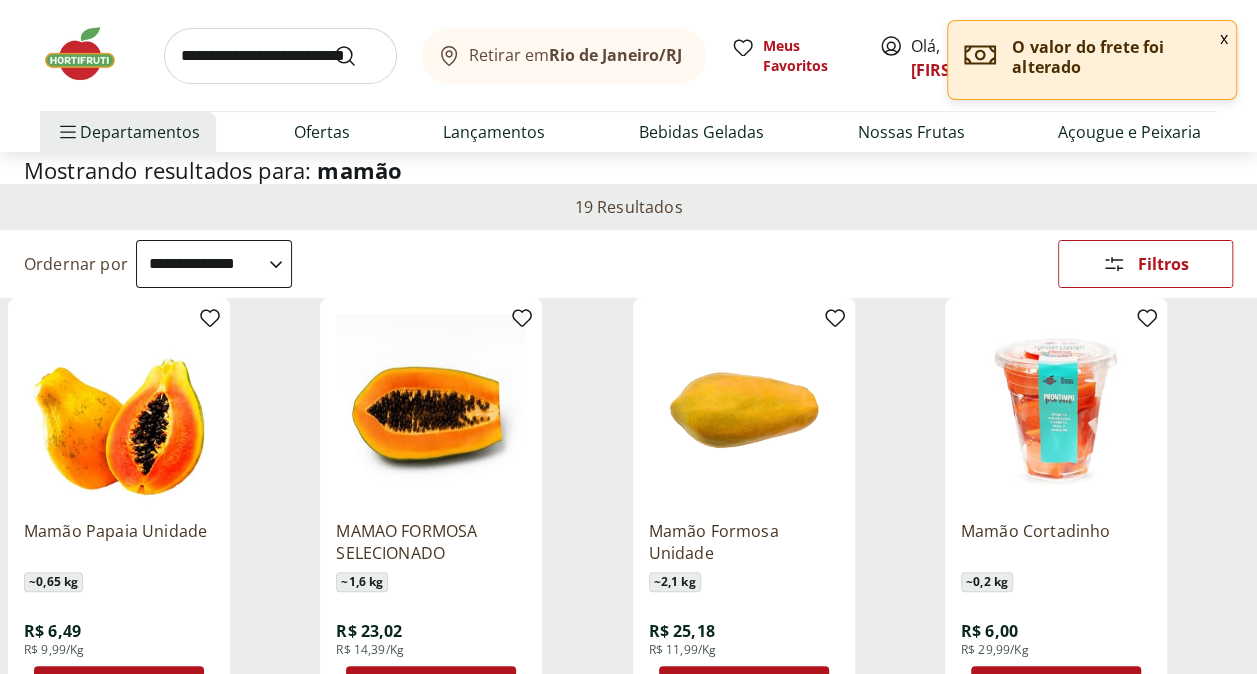 scroll, scrollTop: 200, scrollLeft: 0, axis: vertical 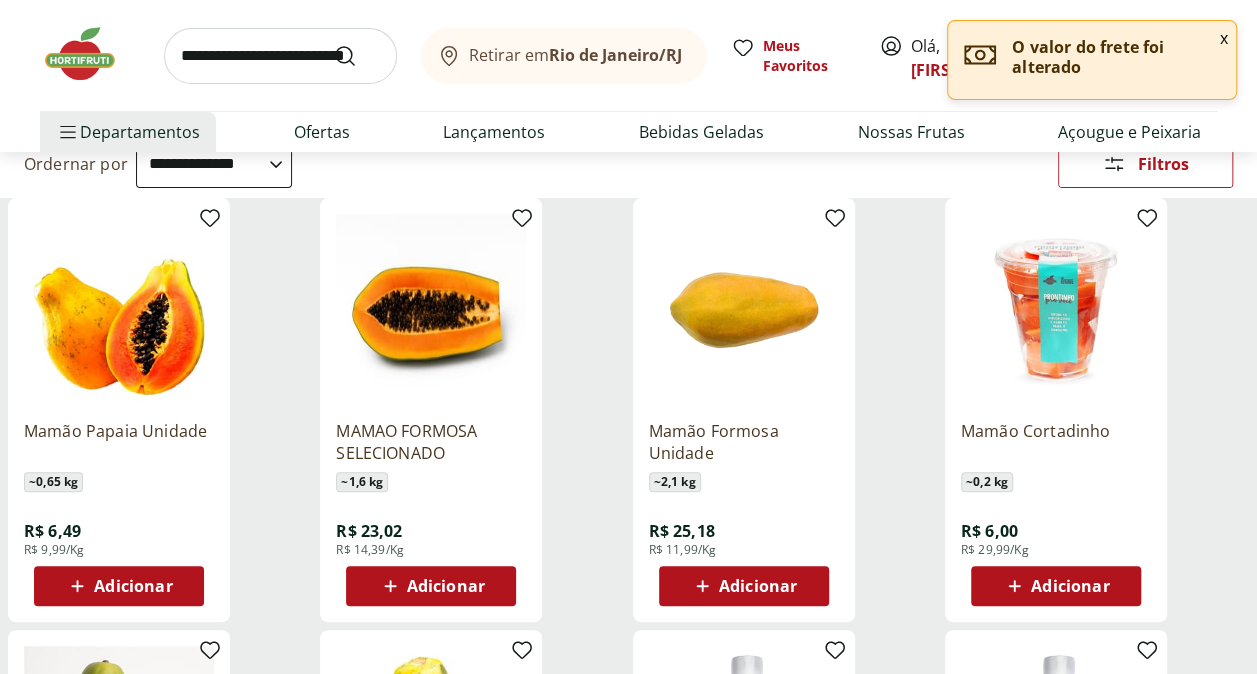 click on "Adicionar" at bounding box center (133, 586) 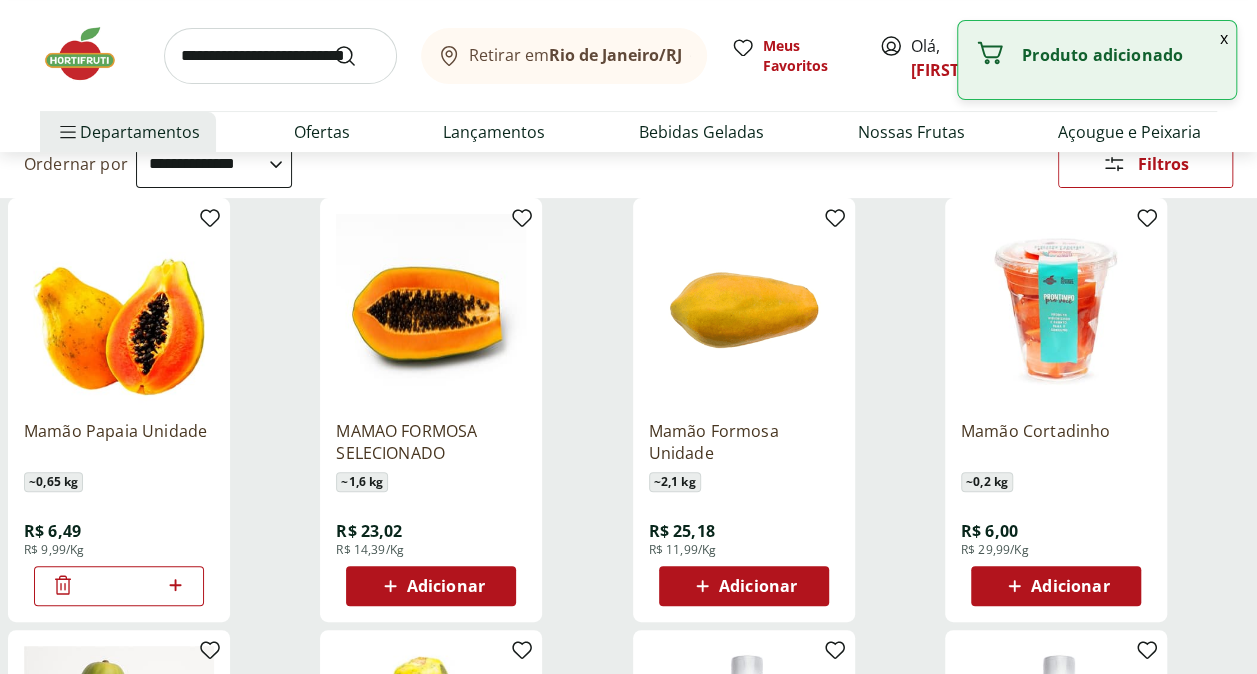 click 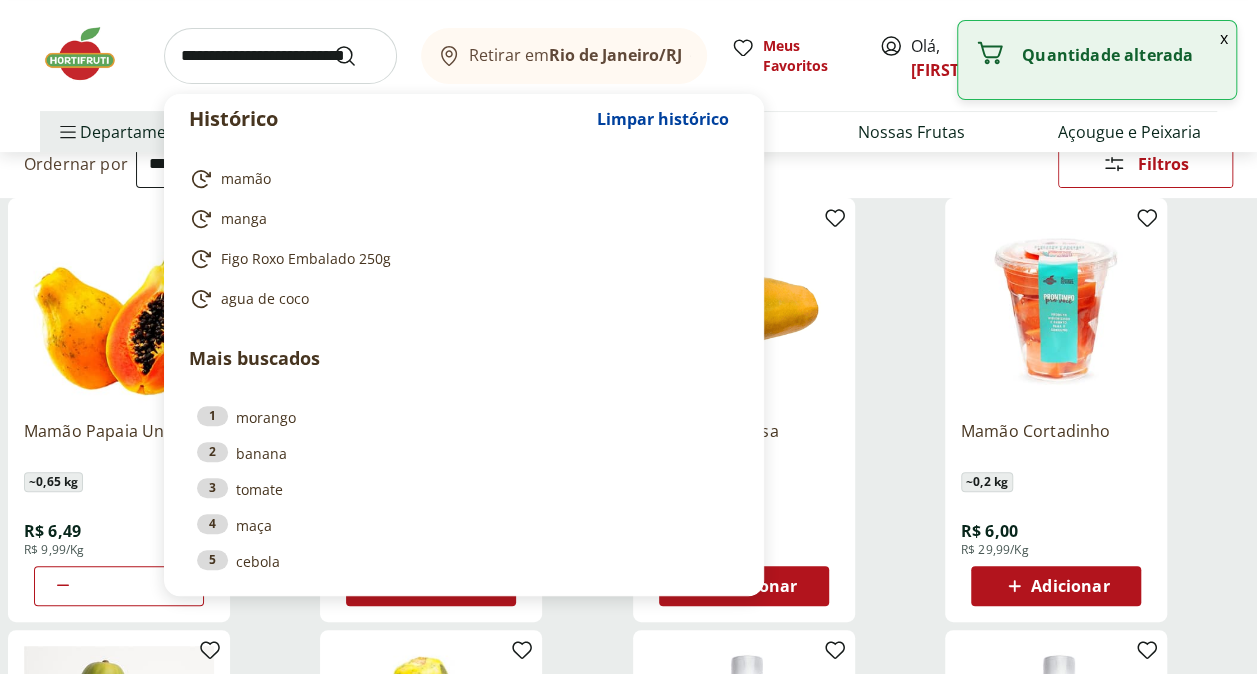 click at bounding box center [280, 56] 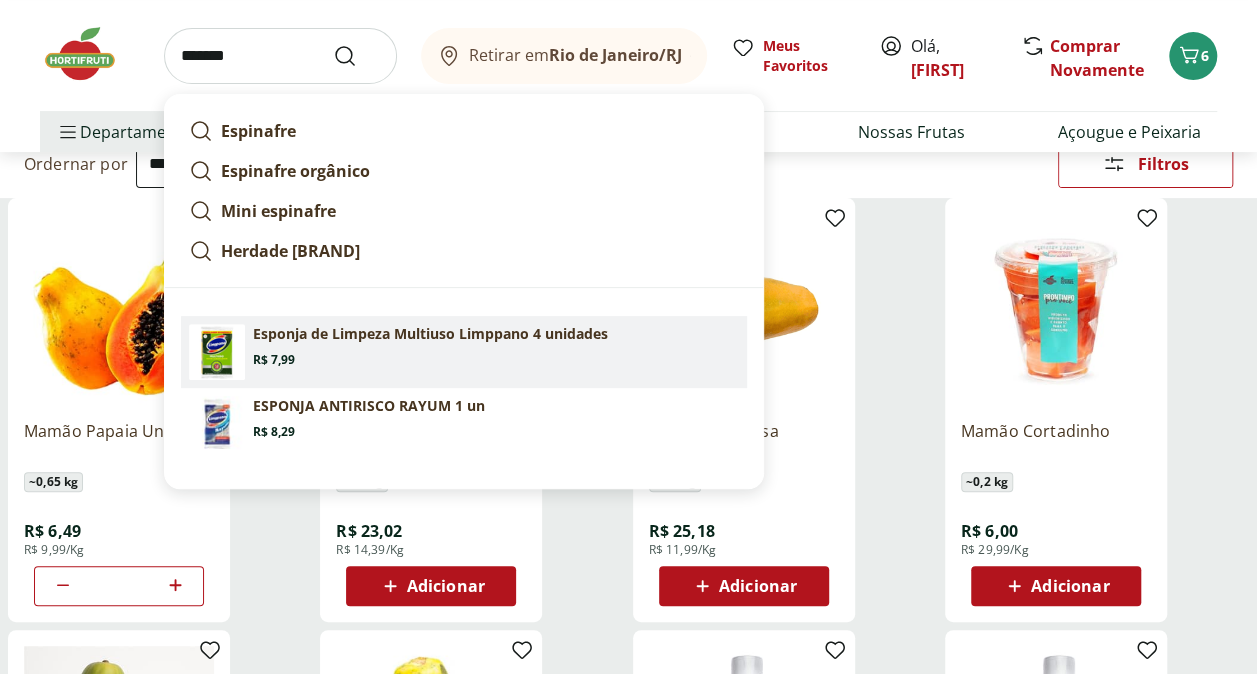 click on "Esponja de Limpeza Multiuso Limppano 4 unidades Price: R$ 7,99" at bounding box center (496, 346) 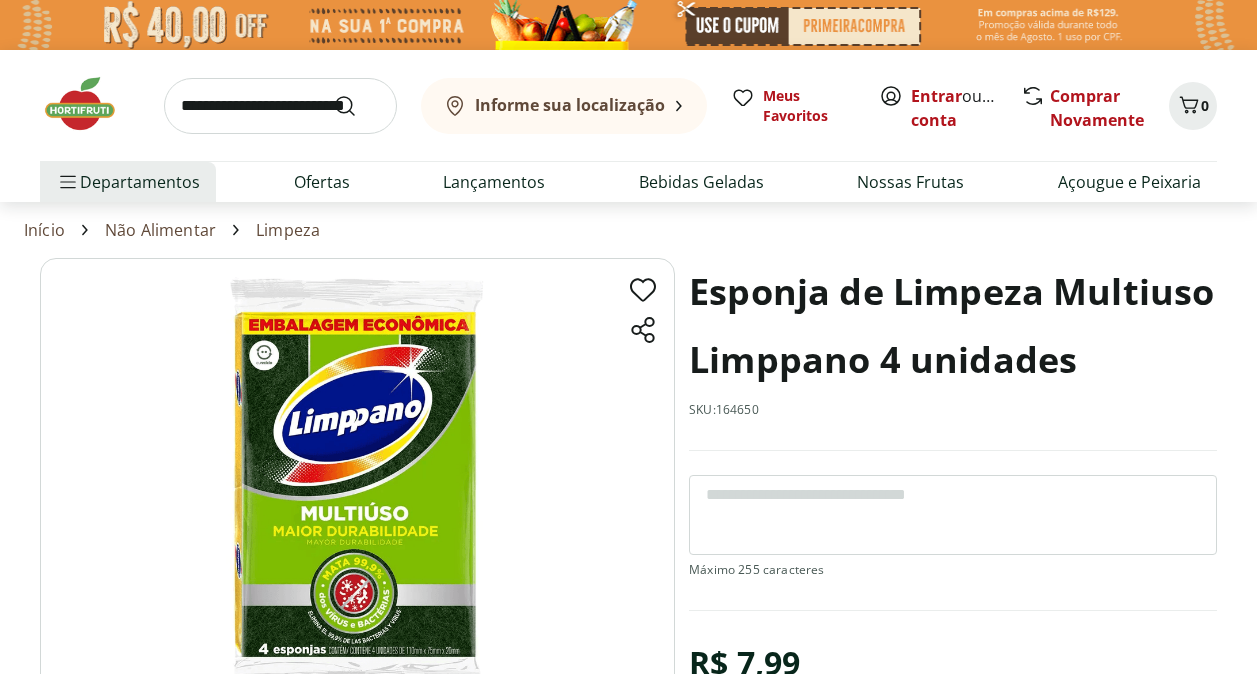 scroll, scrollTop: 0, scrollLeft: 0, axis: both 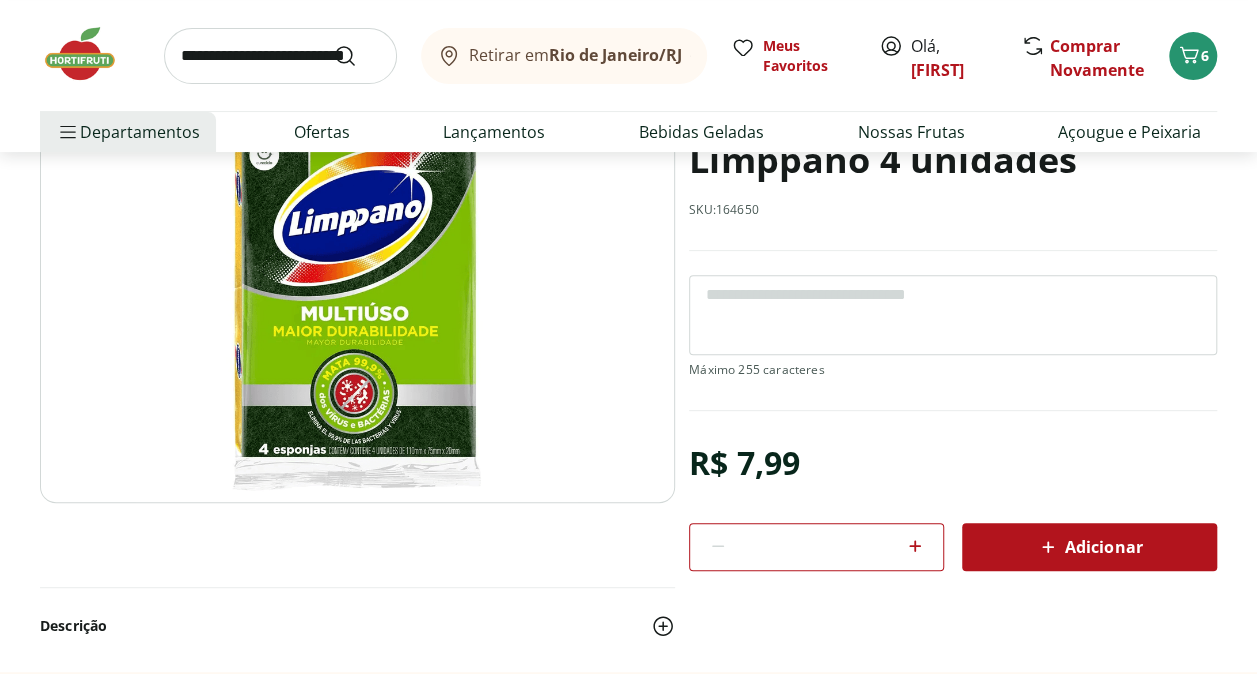 click on "Adicionar" at bounding box center [1089, 547] 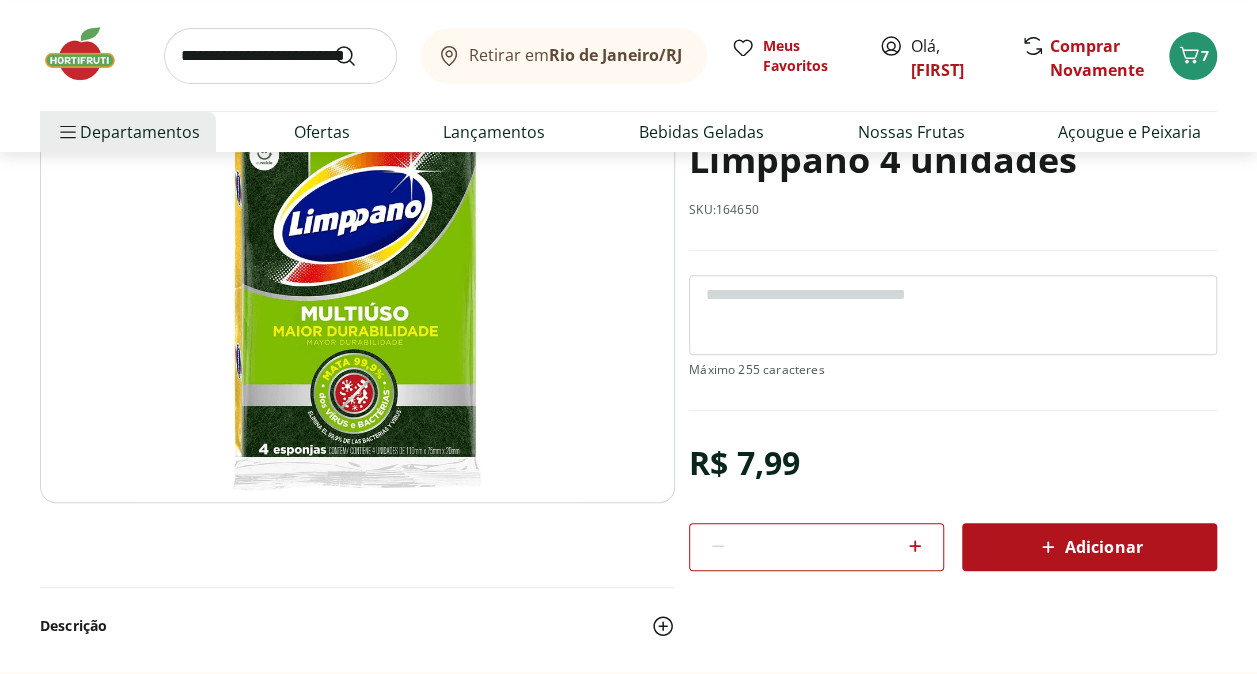click at bounding box center [280, 56] 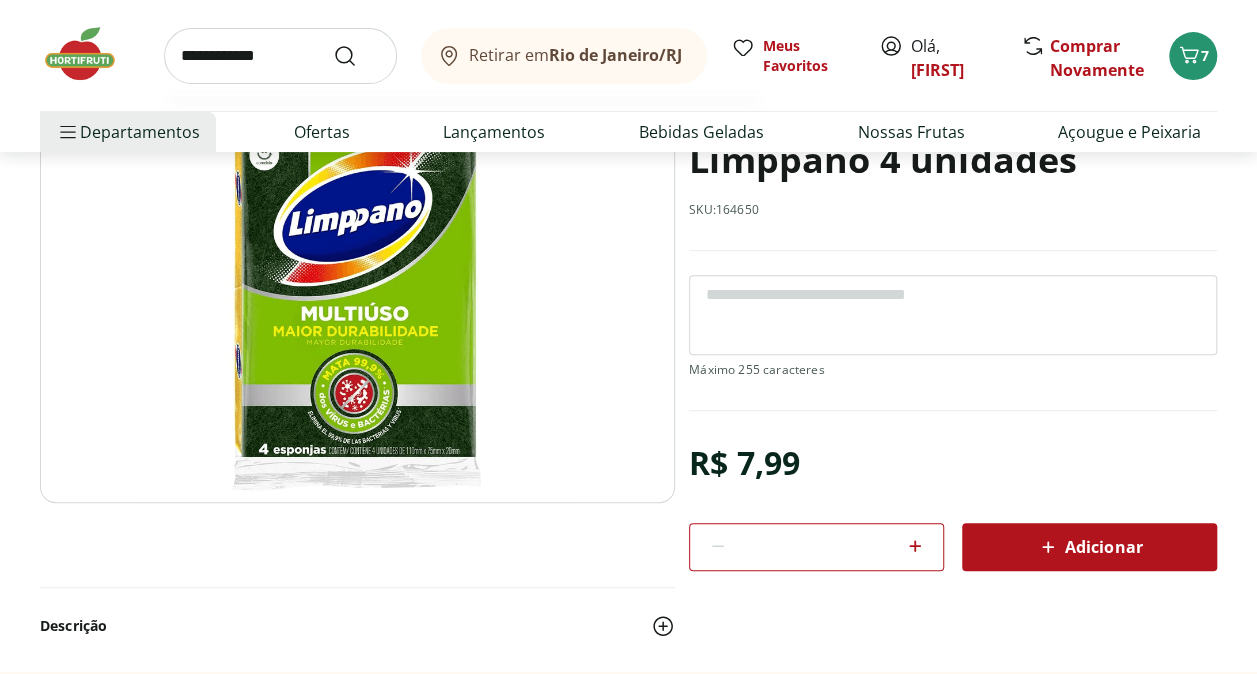 type on "**********" 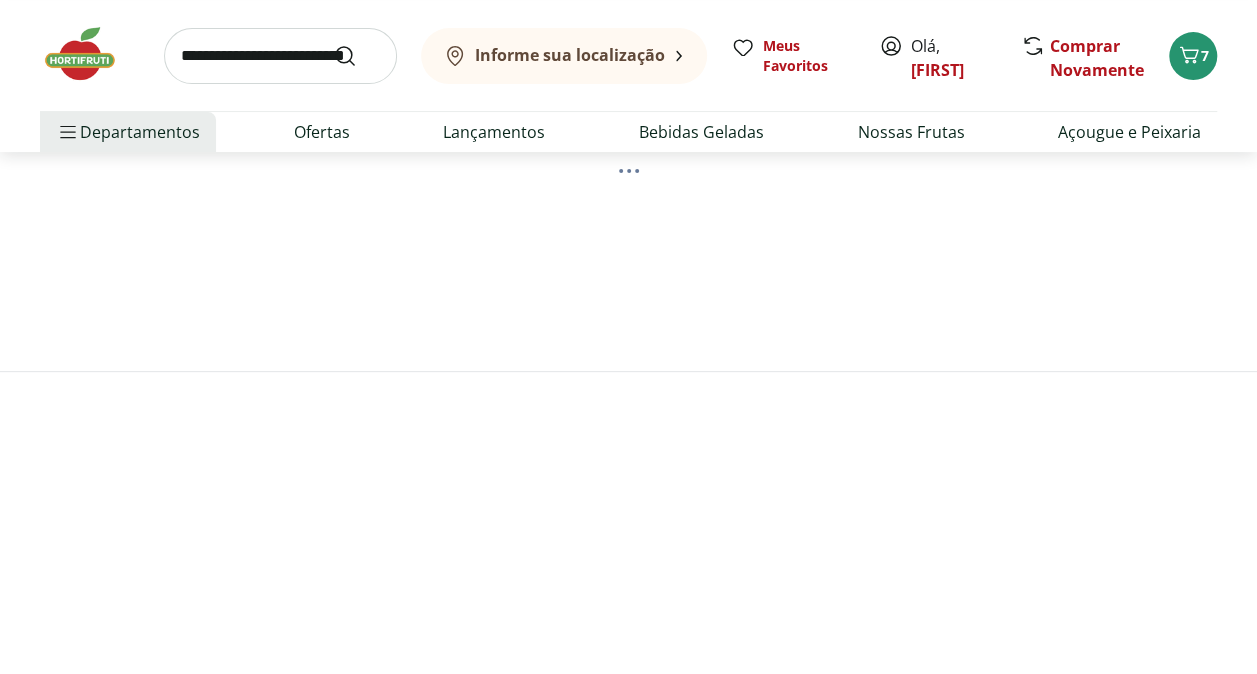 scroll, scrollTop: 0, scrollLeft: 0, axis: both 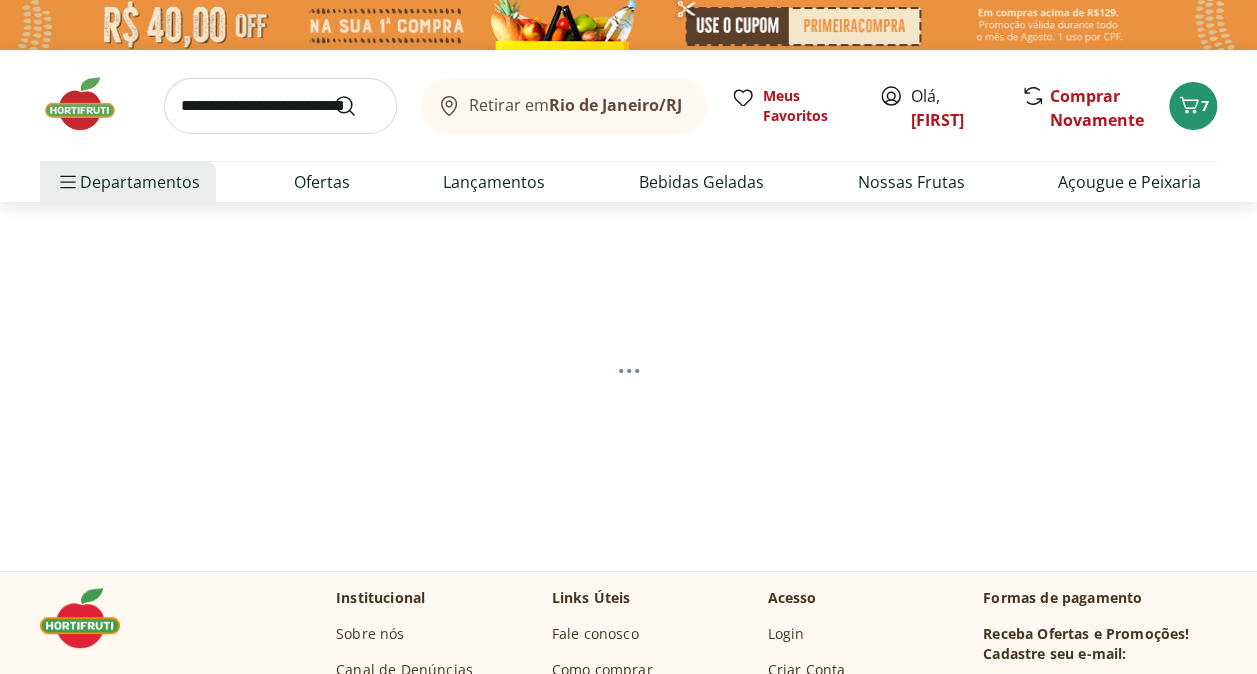 select on "**********" 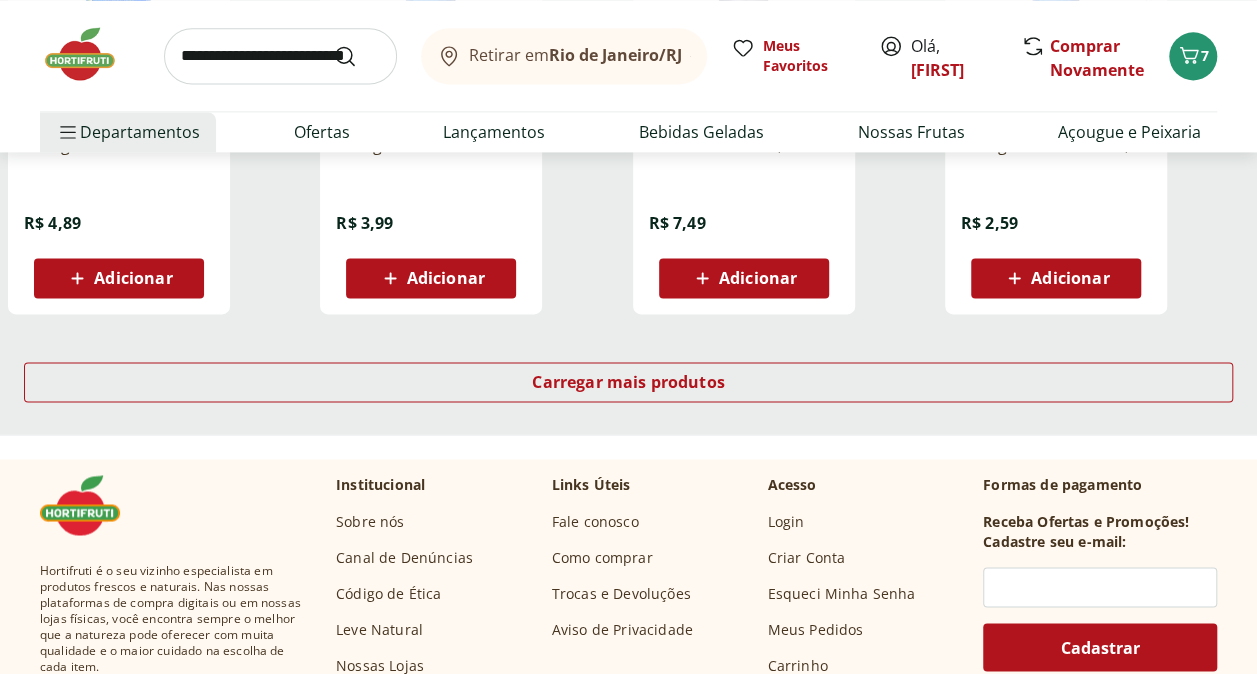 scroll, scrollTop: 1400, scrollLeft: 0, axis: vertical 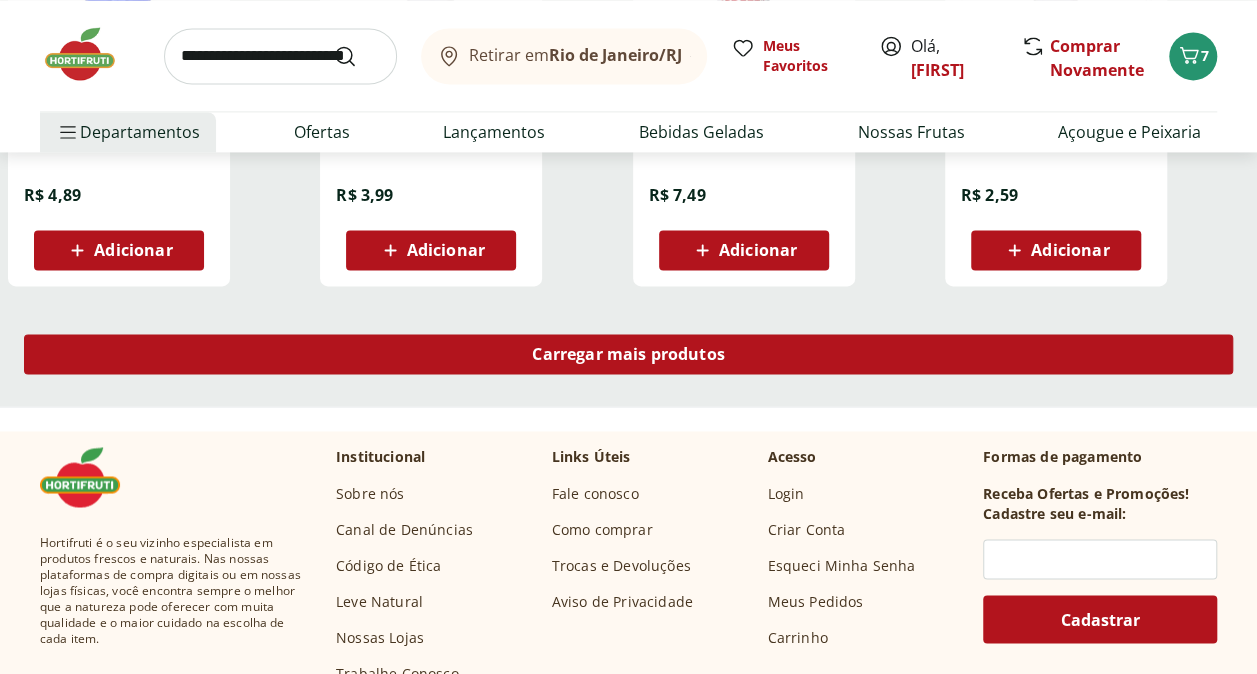 click on "Carregar mais produtos" at bounding box center [628, 354] 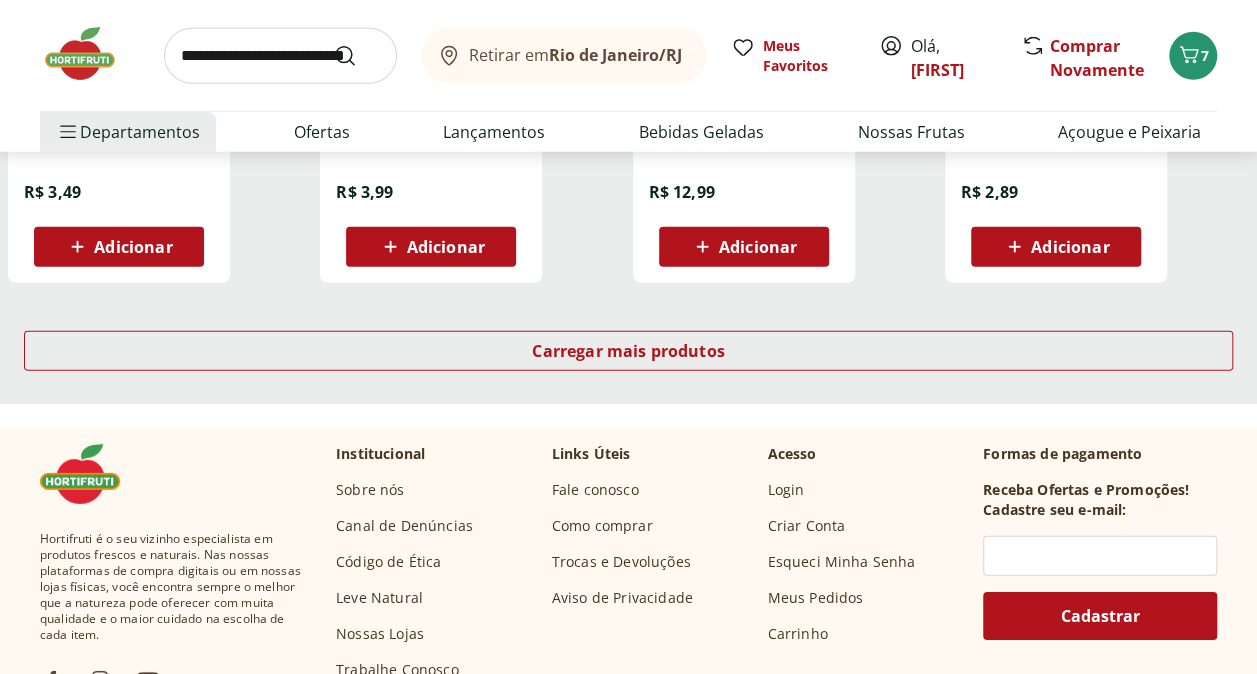 scroll, scrollTop: 2700, scrollLeft: 0, axis: vertical 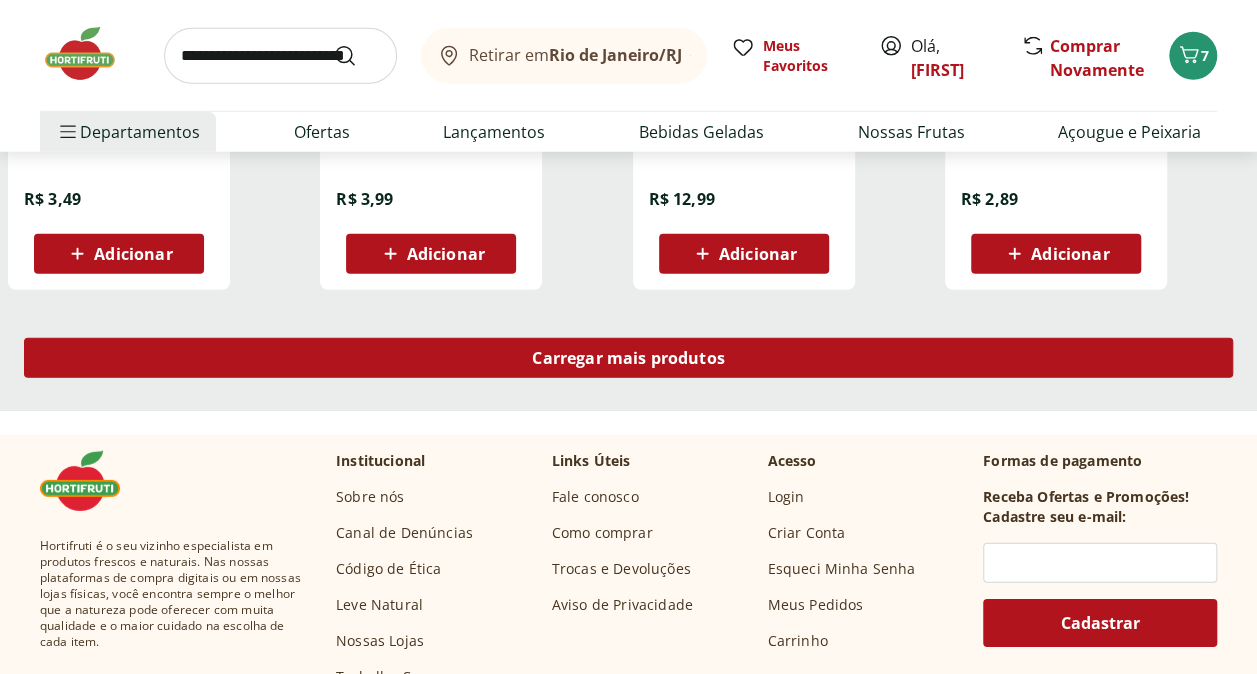 click on "Carregar mais produtos" at bounding box center (628, 358) 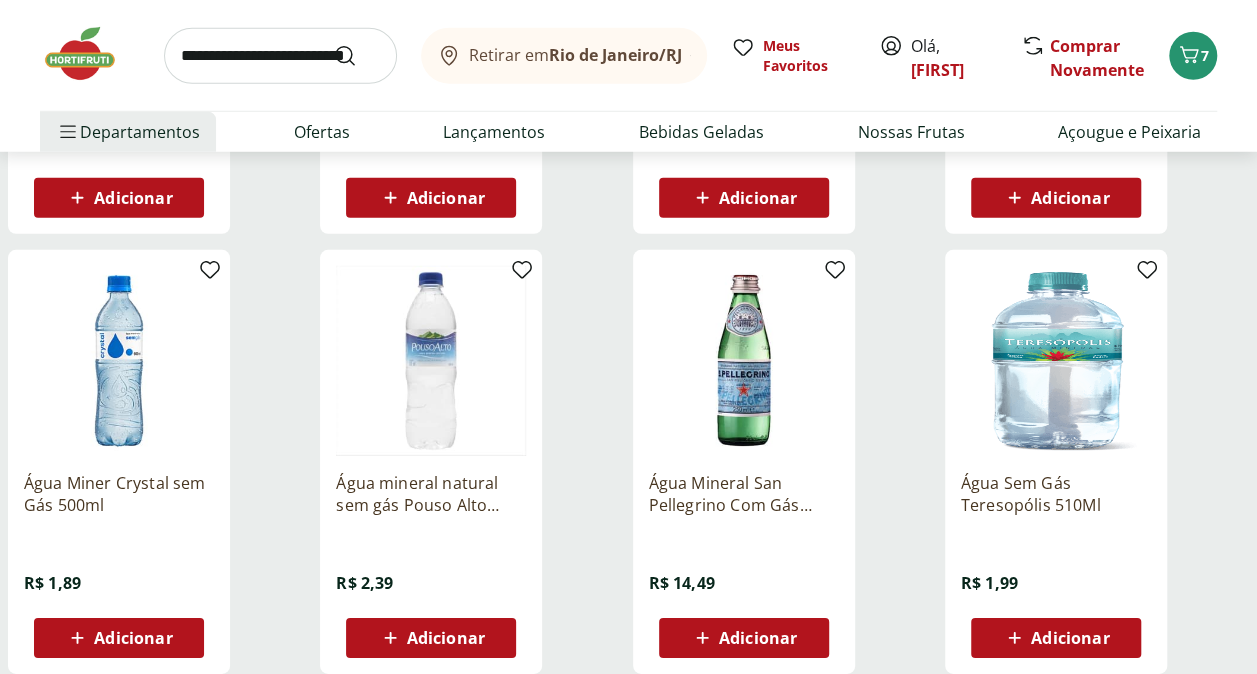 scroll, scrollTop: 2800, scrollLeft: 0, axis: vertical 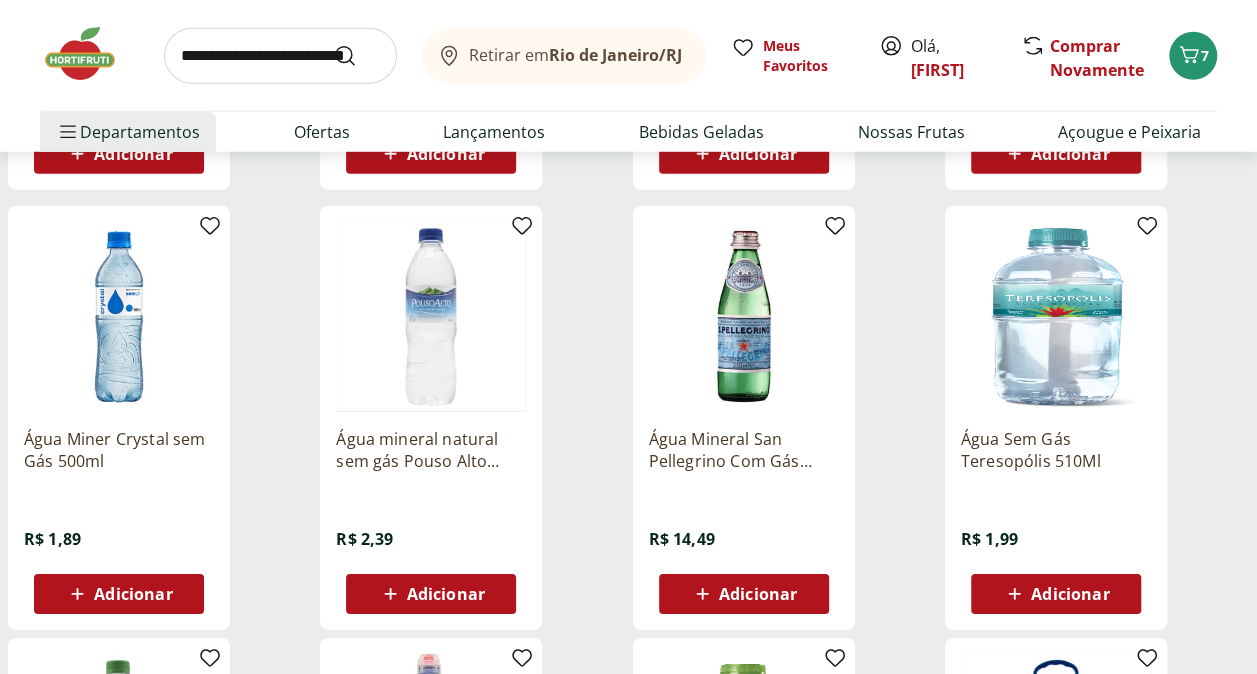 click at bounding box center [744, 317] 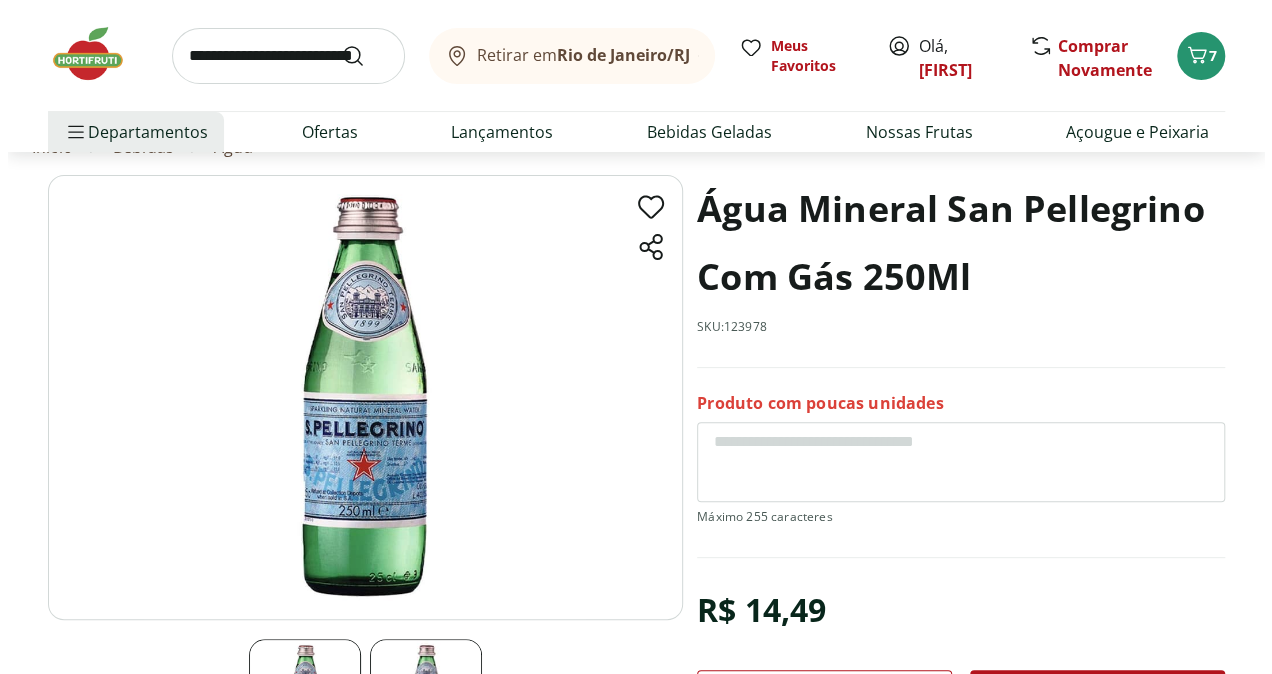 scroll, scrollTop: 200, scrollLeft: 0, axis: vertical 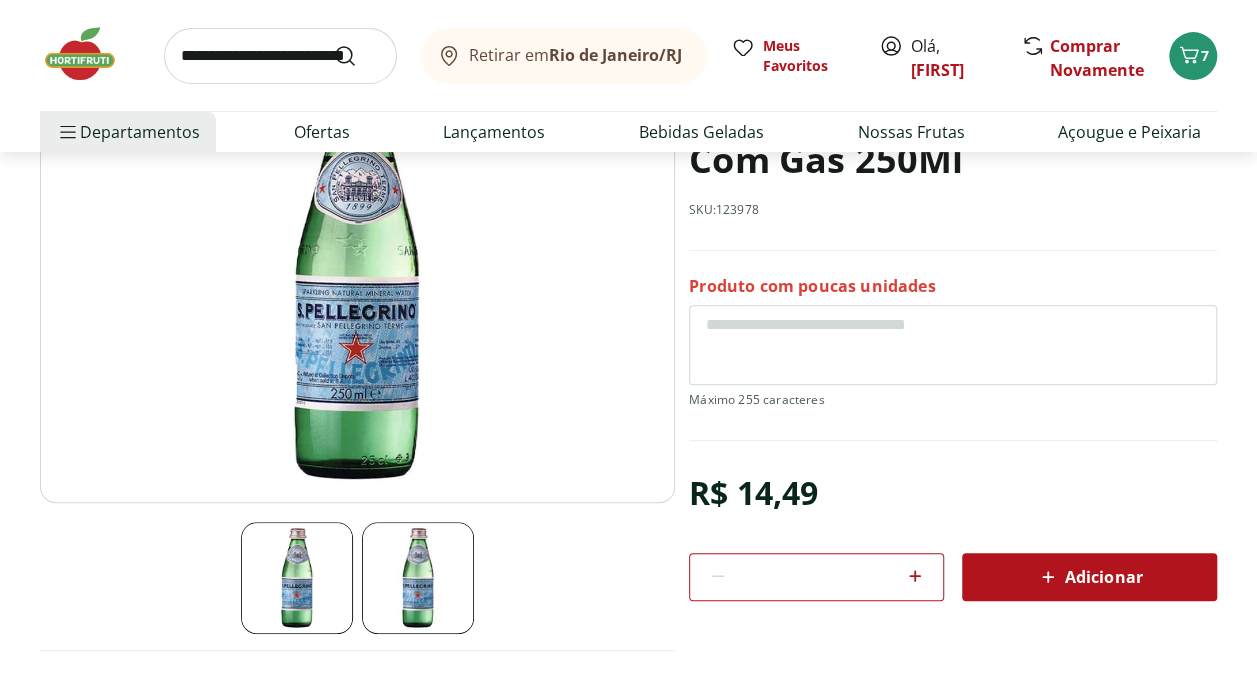 click 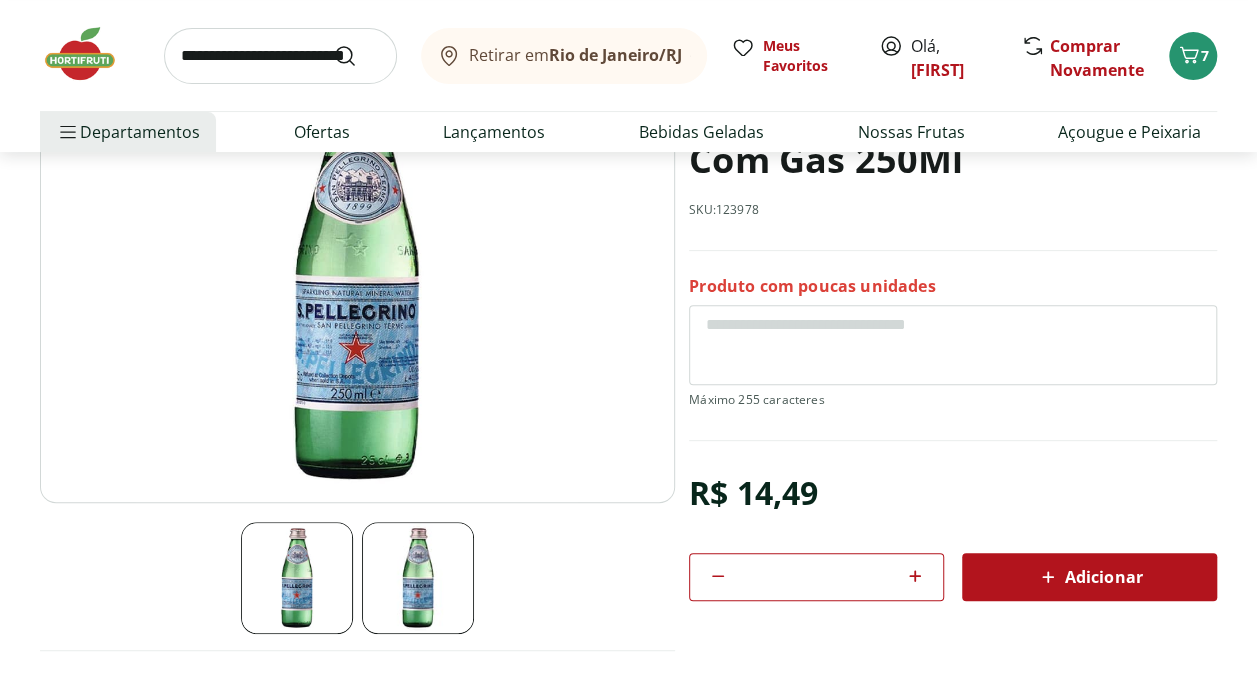 click 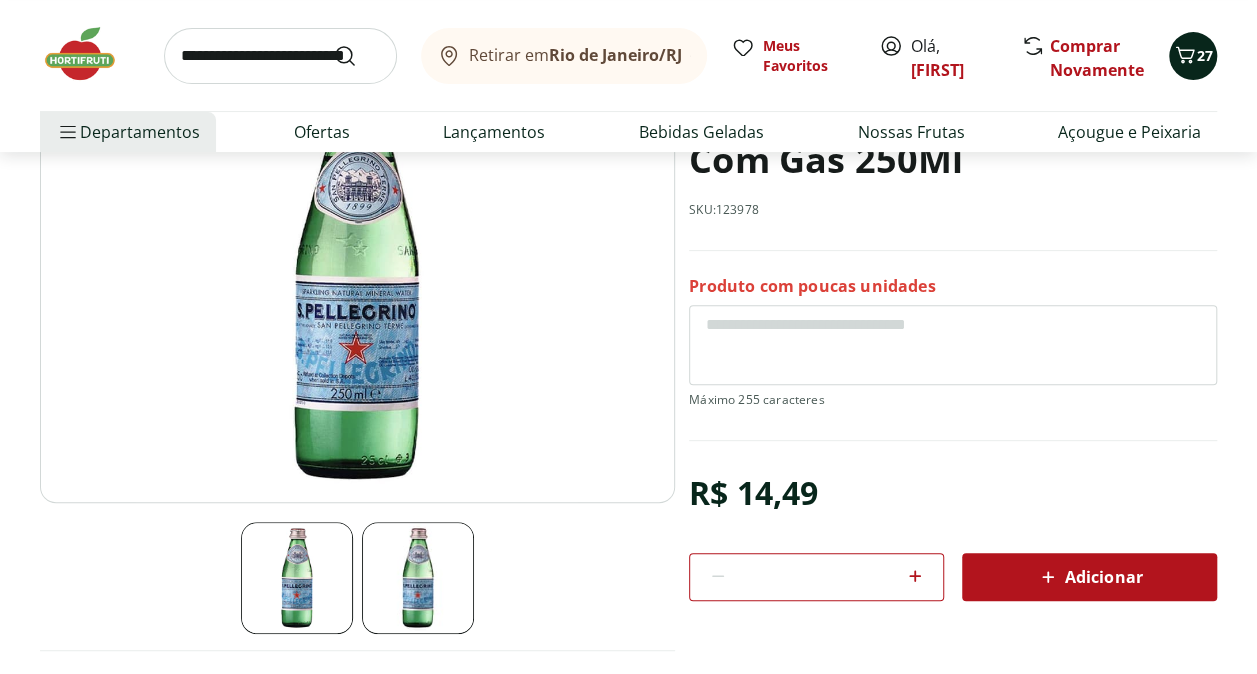 click 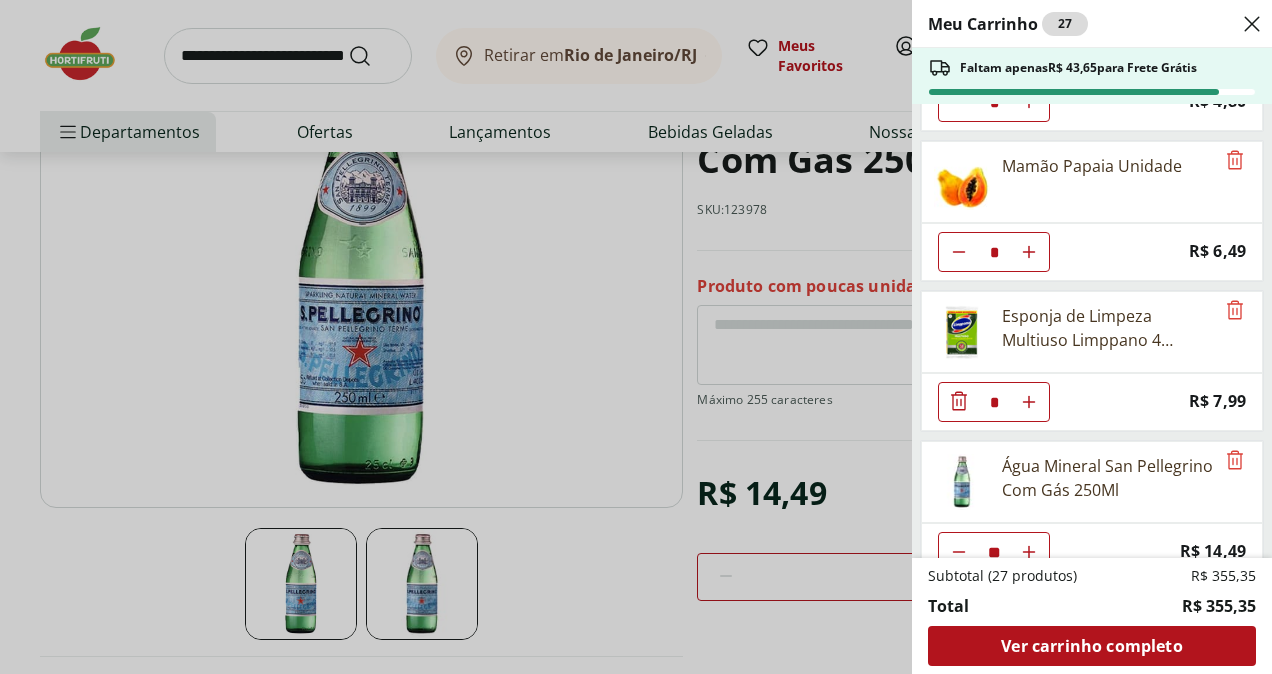 scroll, scrollTop: 442, scrollLeft: 0, axis: vertical 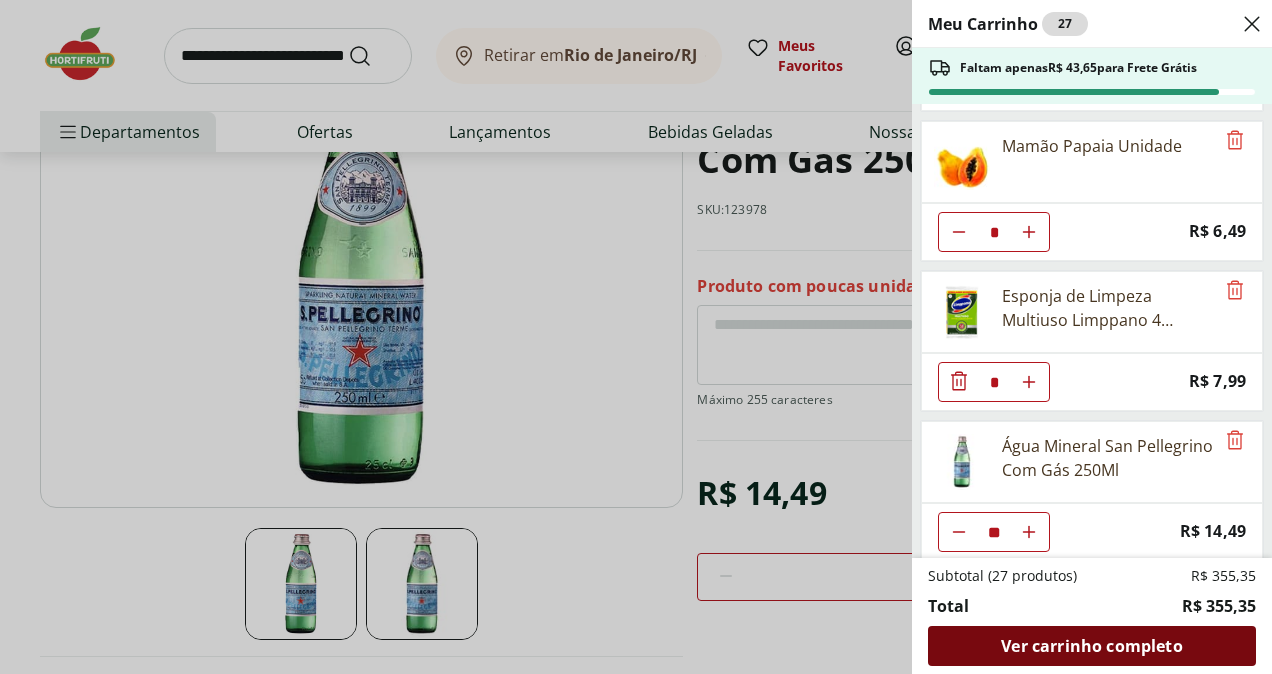 click on "Ver carrinho completo" at bounding box center [1091, 646] 